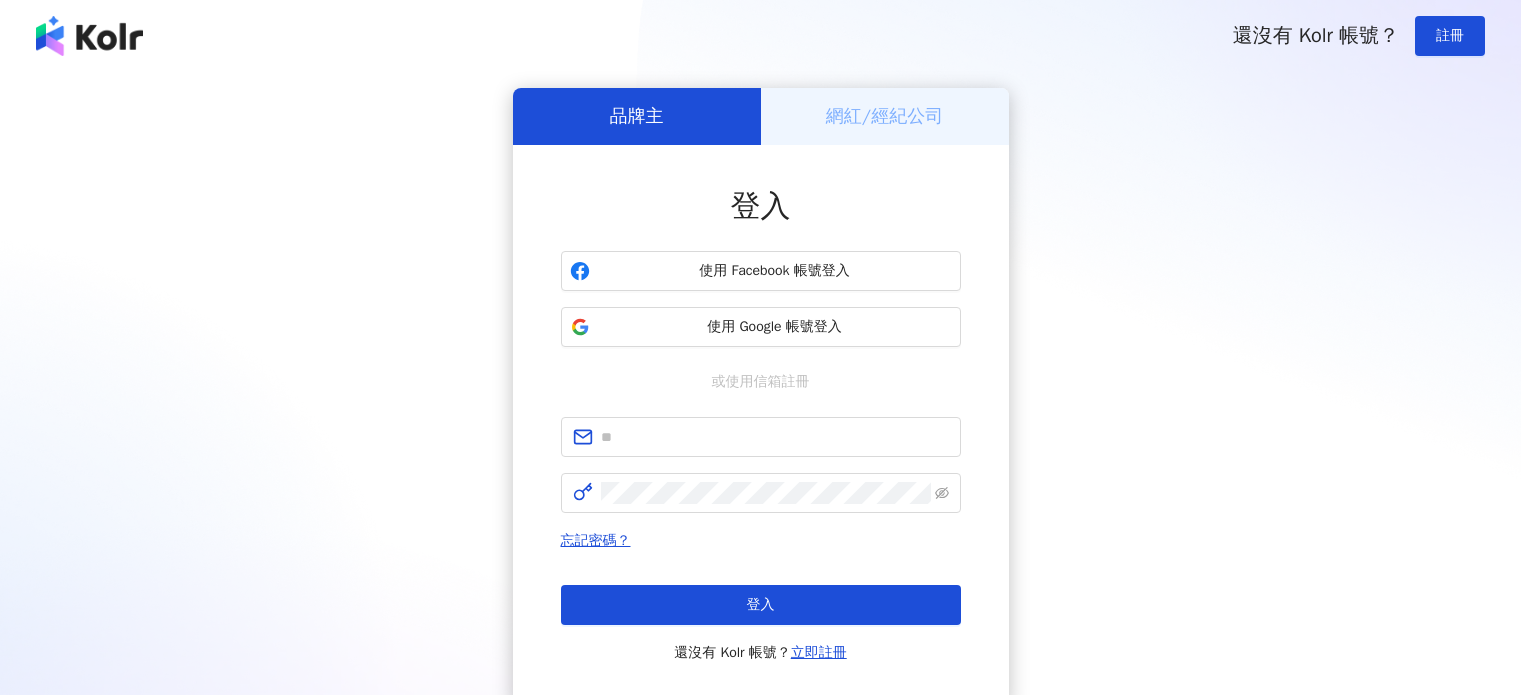 scroll, scrollTop: 0, scrollLeft: 0, axis: both 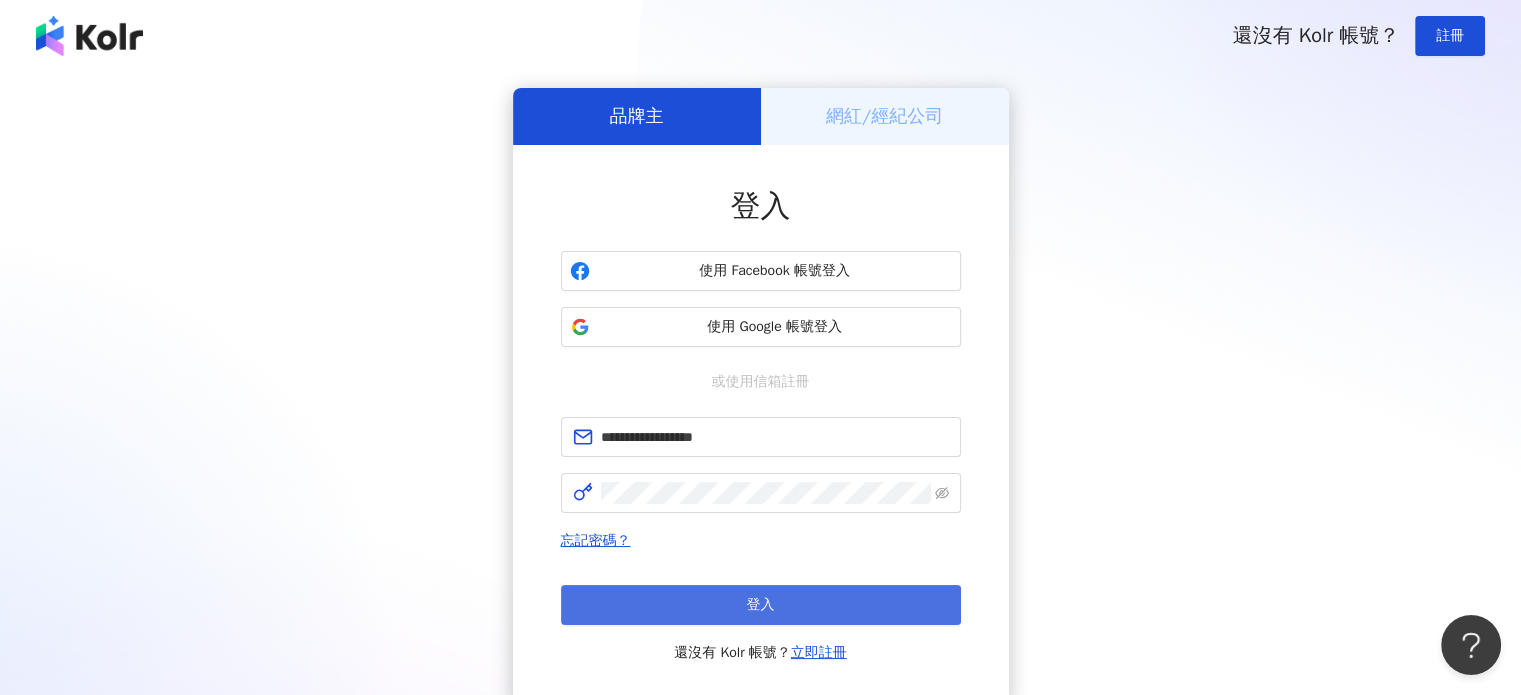 click on "登入" at bounding box center [761, 605] 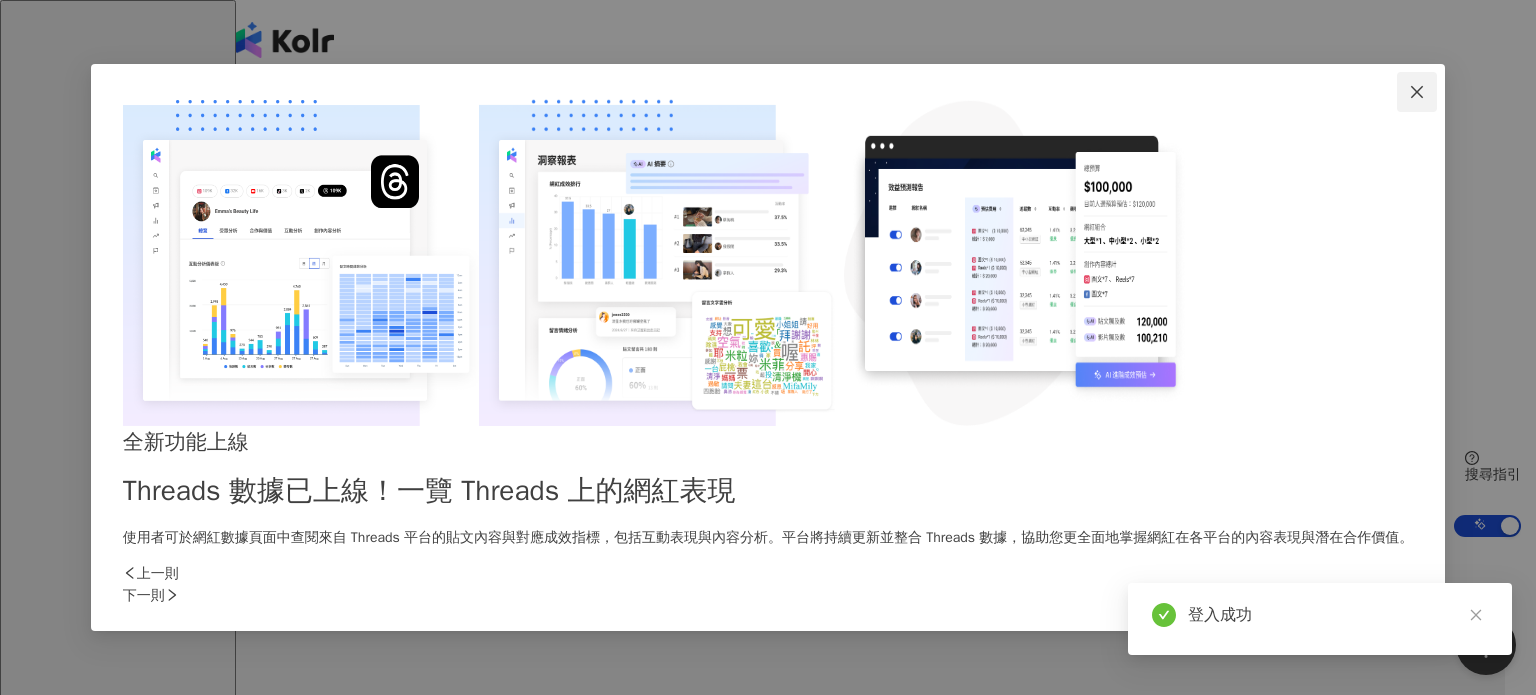 click 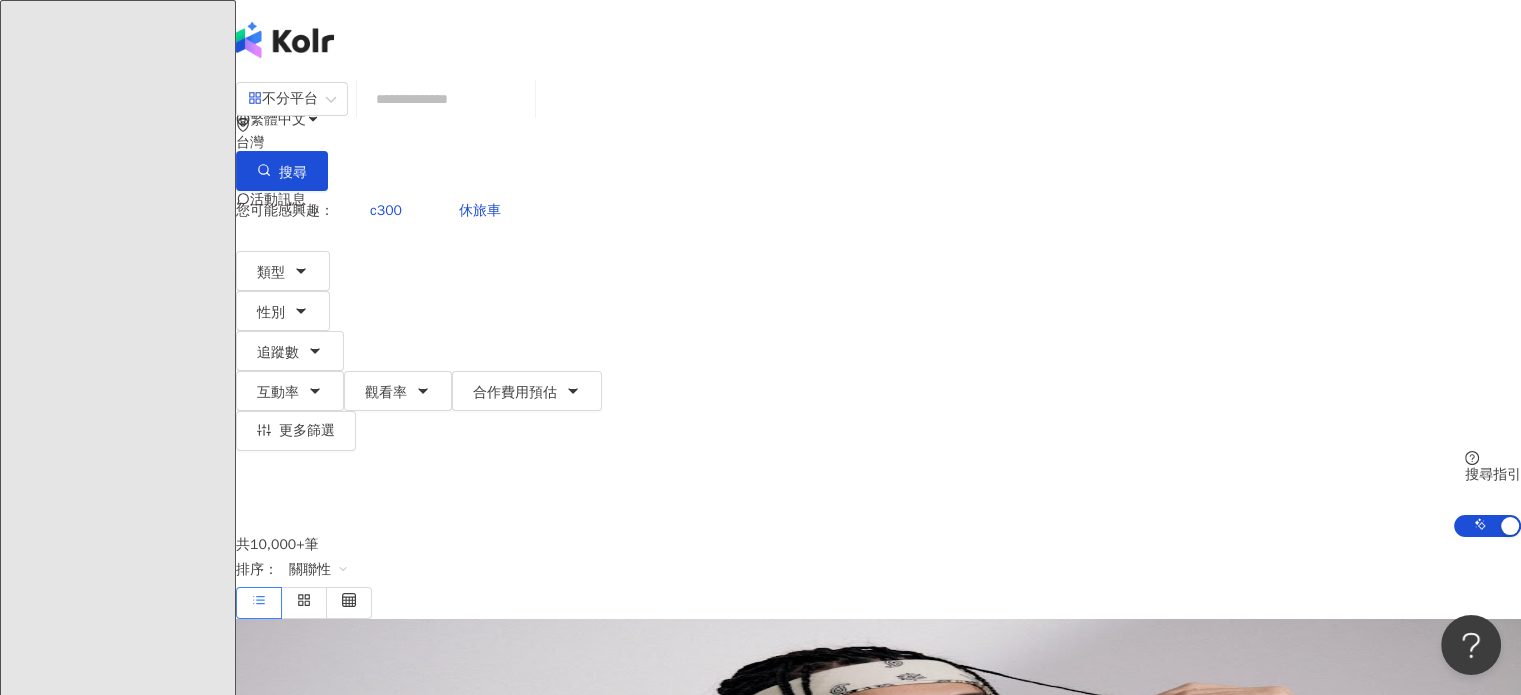 click at bounding box center [446, 99] 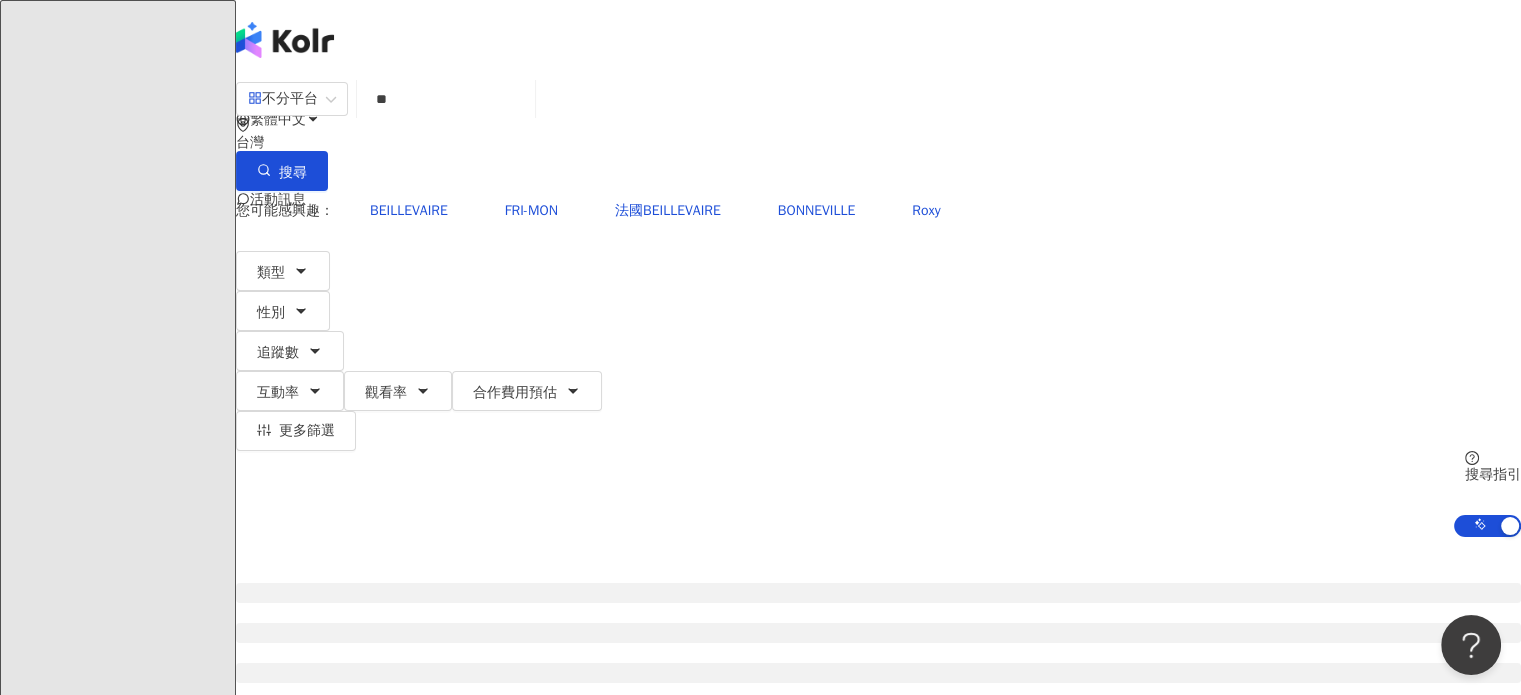 type on "**" 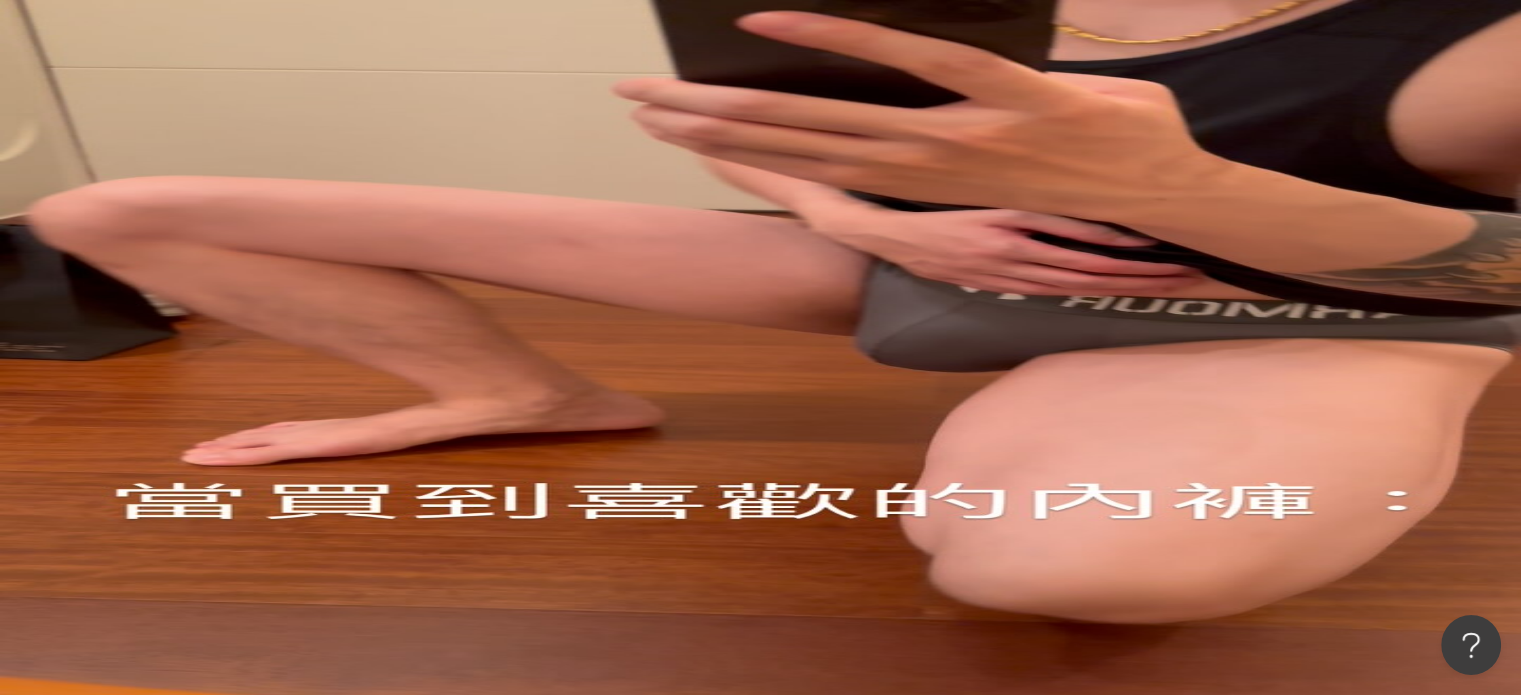 scroll, scrollTop: 200, scrollLeft: 0, axis: vertical 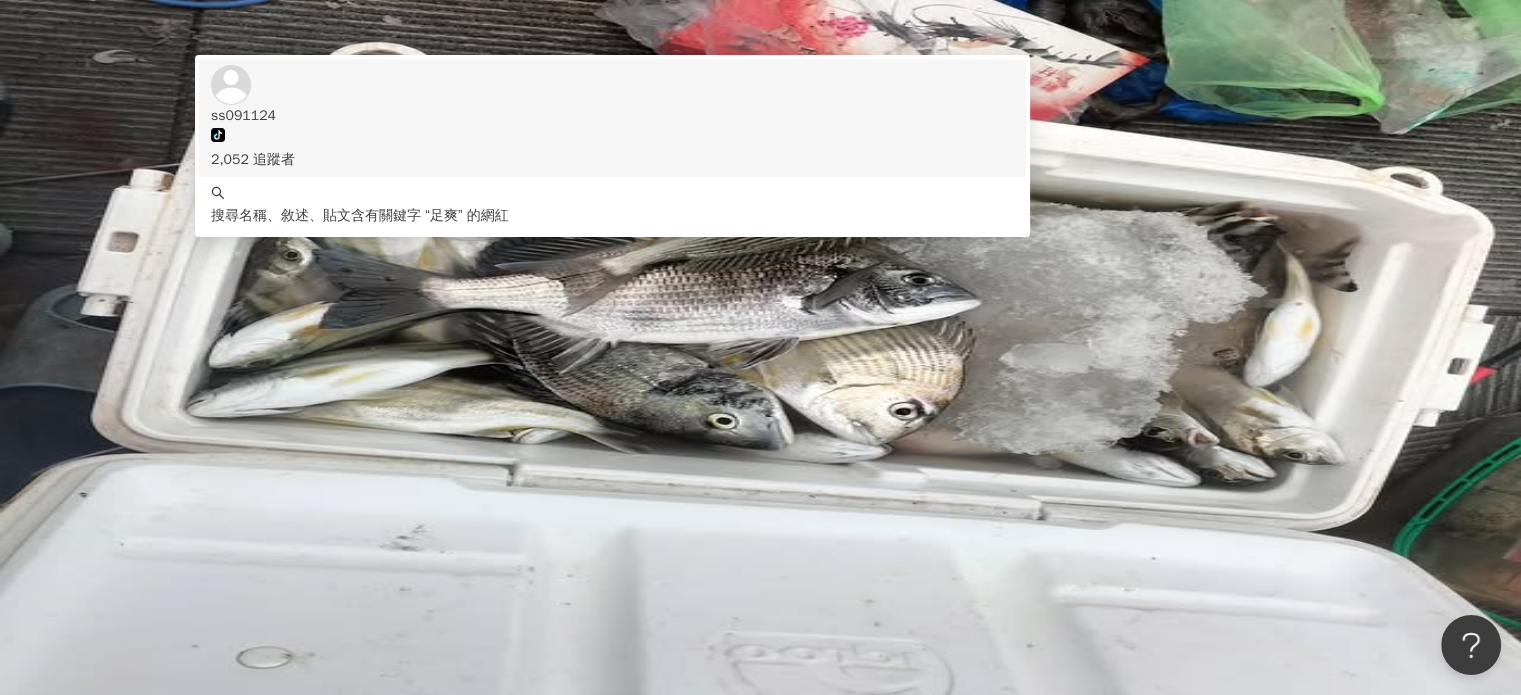 click 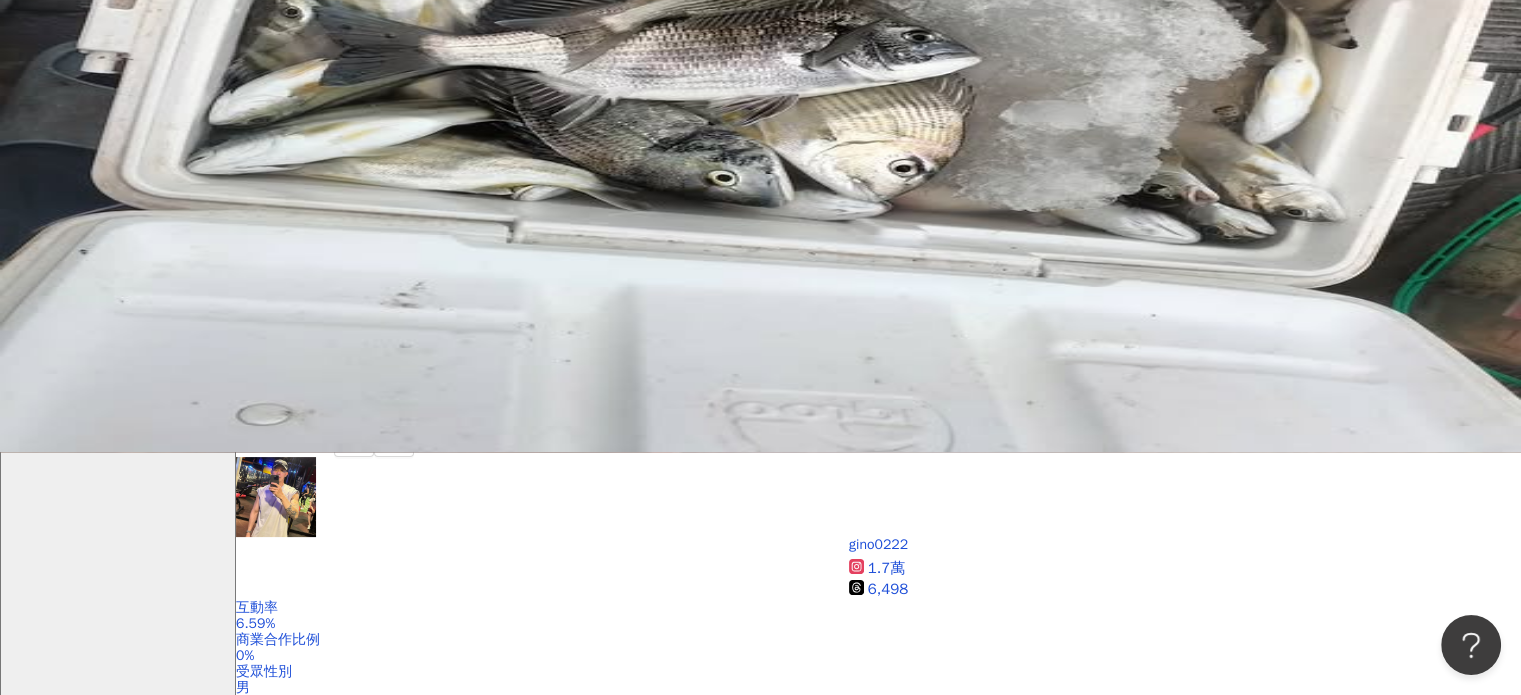 scroll, scrollTop: 200, scrollLeft: 0, axis: vertical 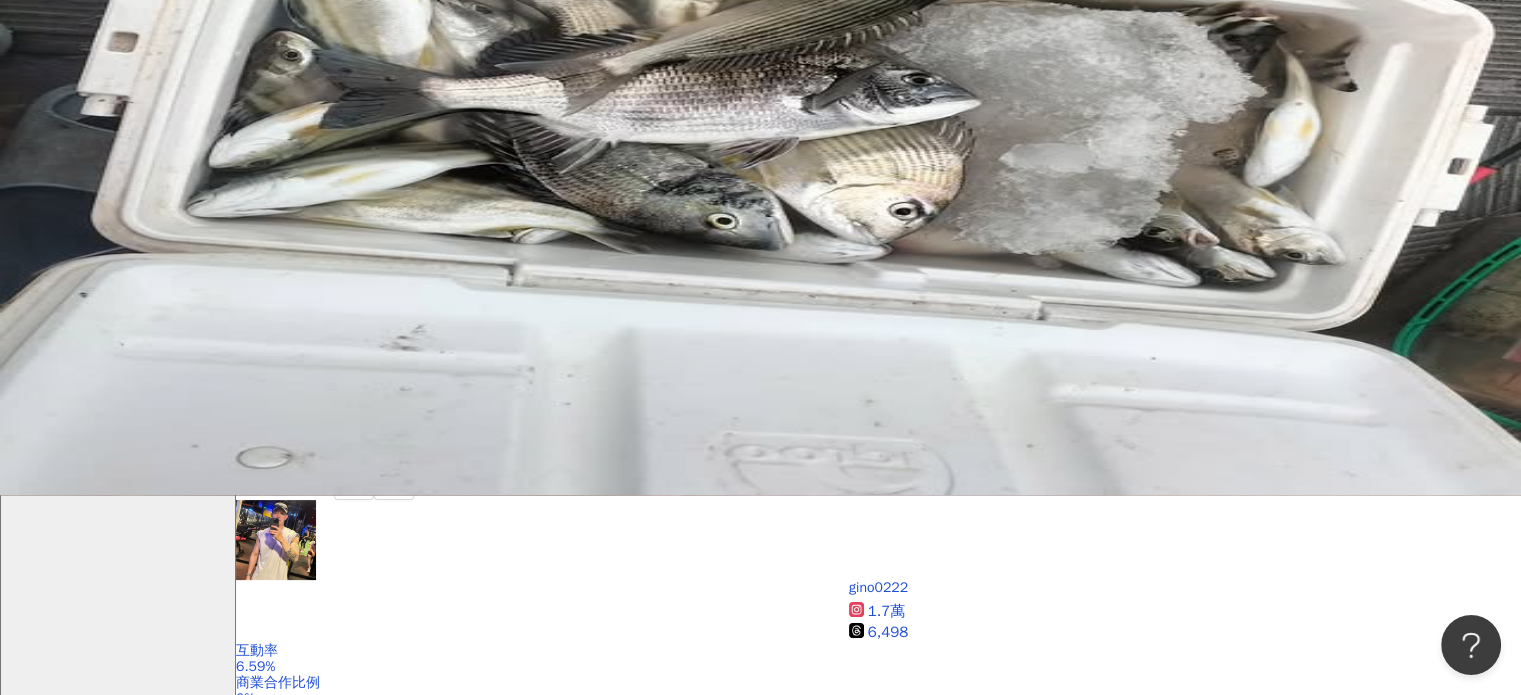 click on "找貼文" at bounding box center [122, 4365] 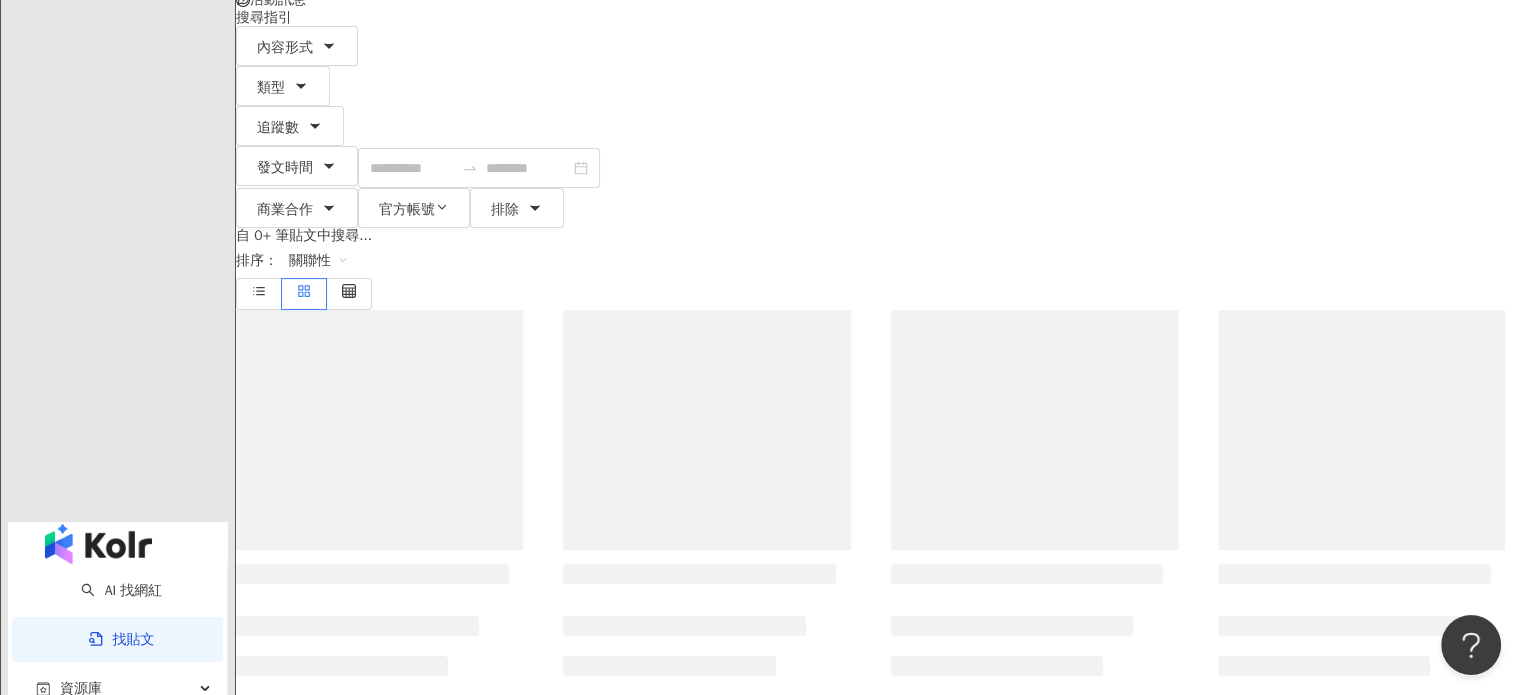 scroll, scrollTop: 0, scrollLeft: 0, axis: both 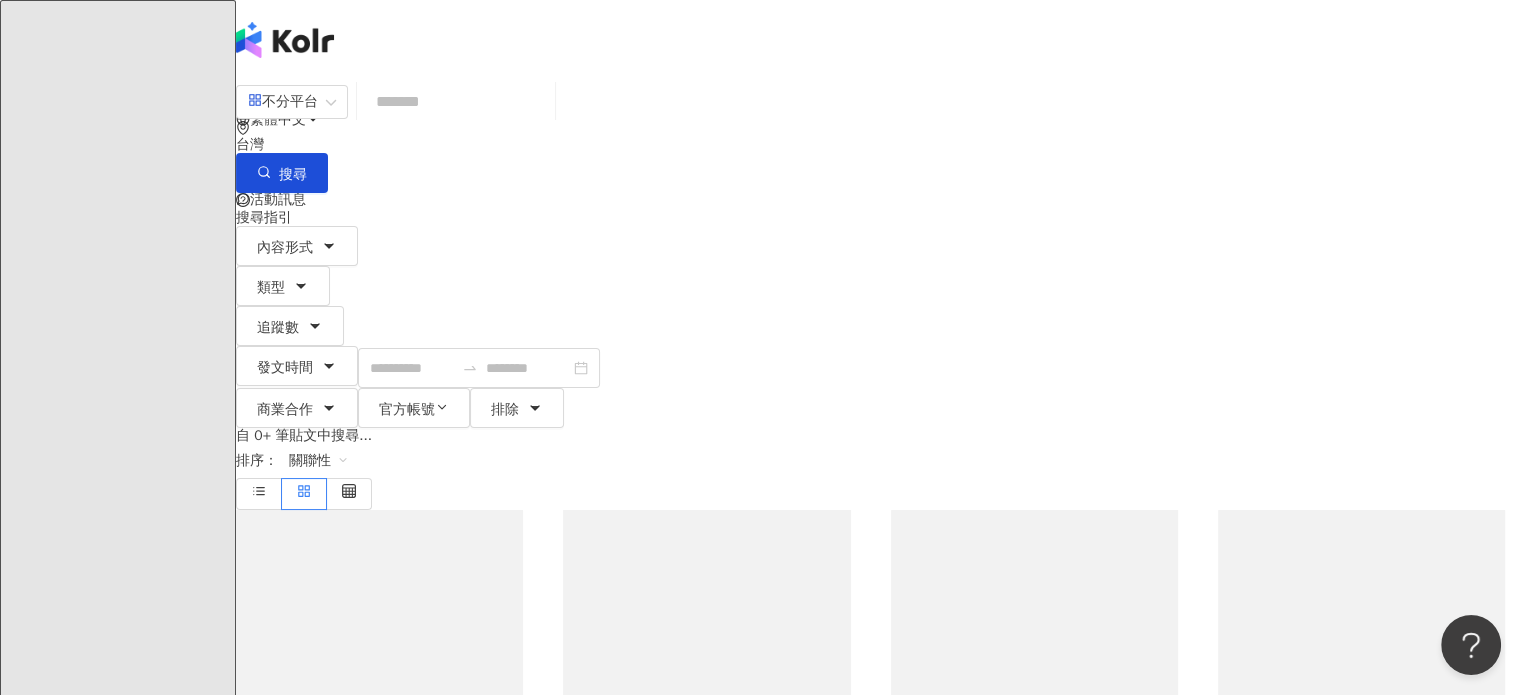 click at bounding box center (456, 101) 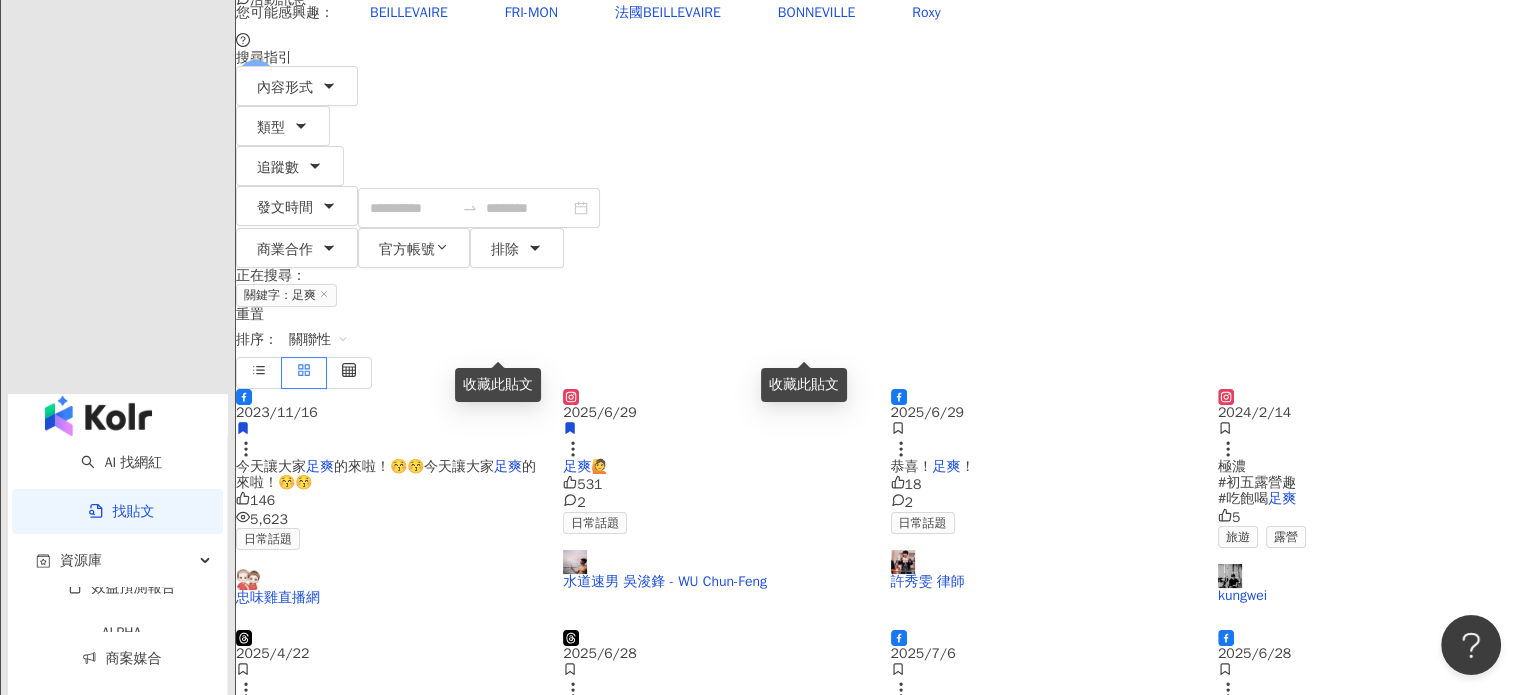 scroll, scrollTop: 0, scrollLeft: 0, axis: both 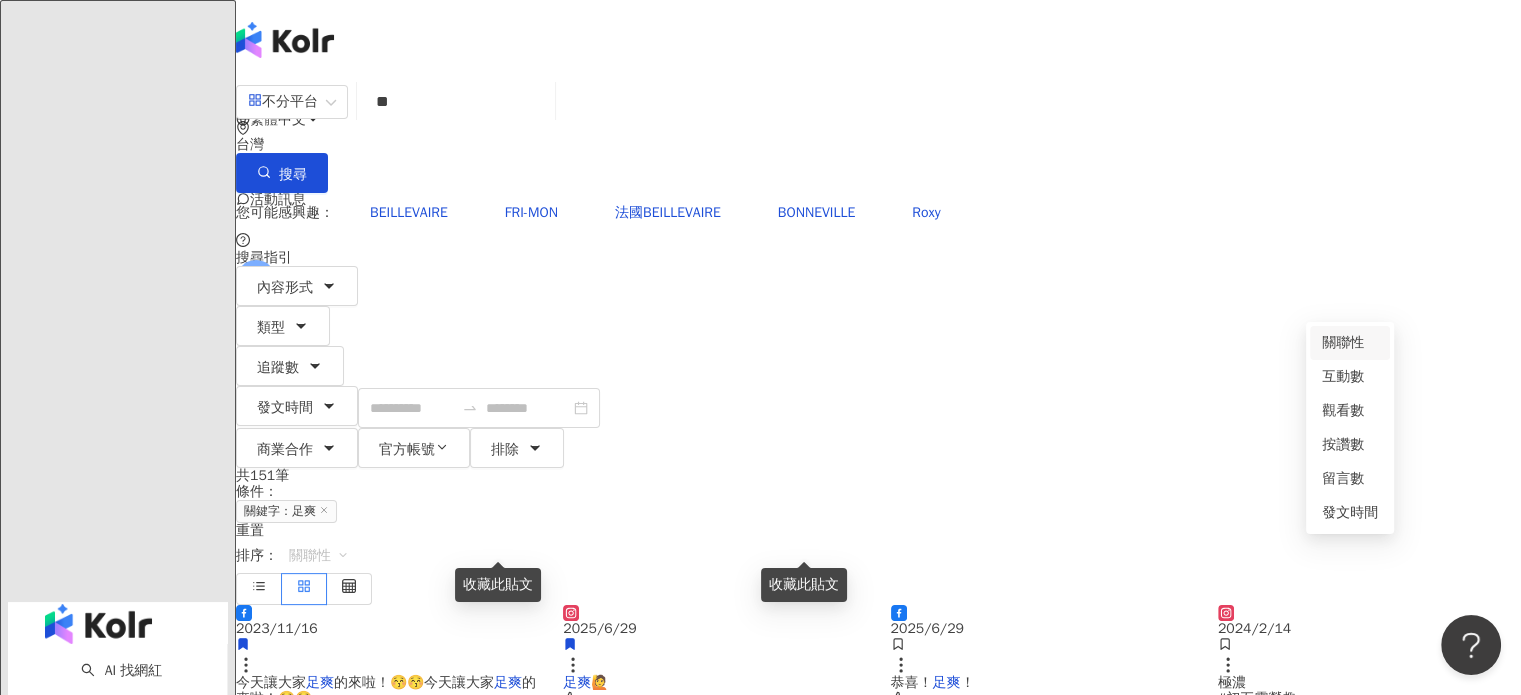 click on "關聯性" at bounding box center [319, 556] 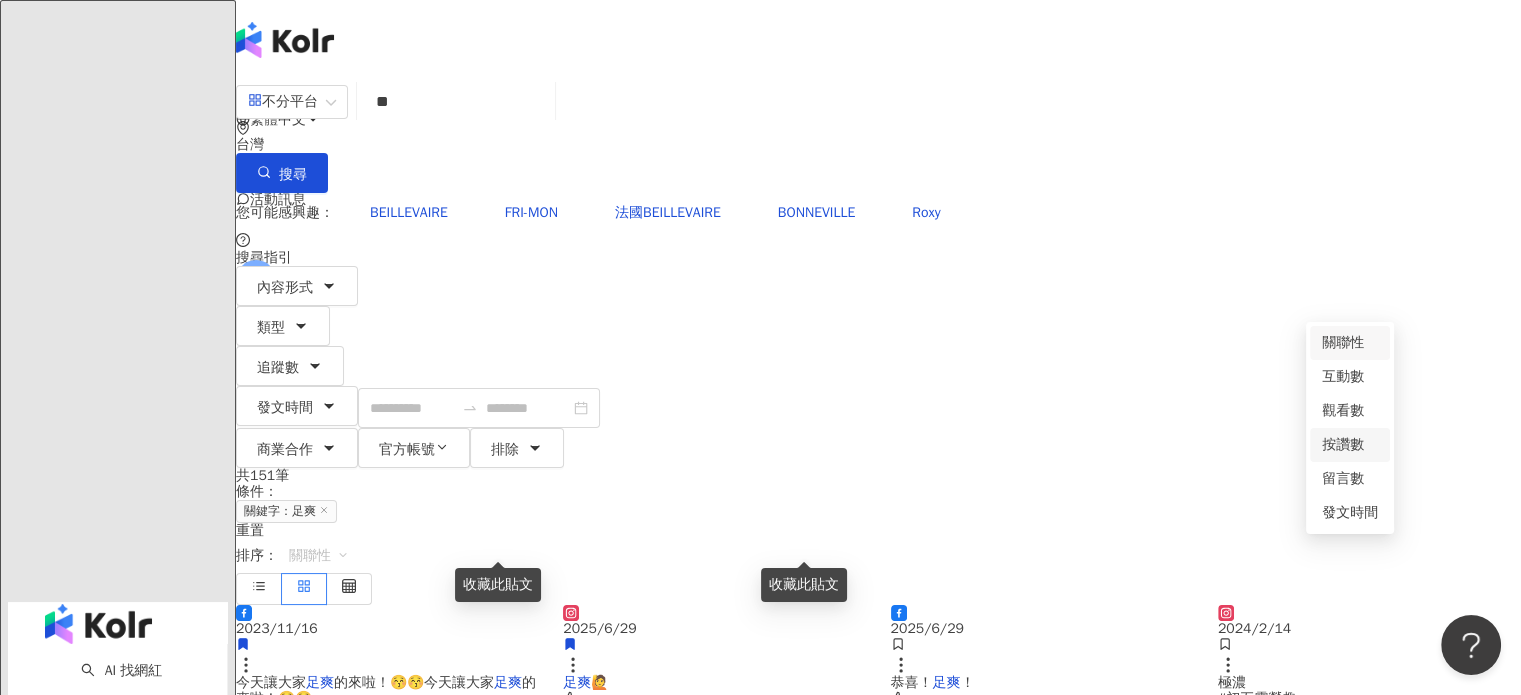 click on "按讚數" at bounding box center [1350, 445] 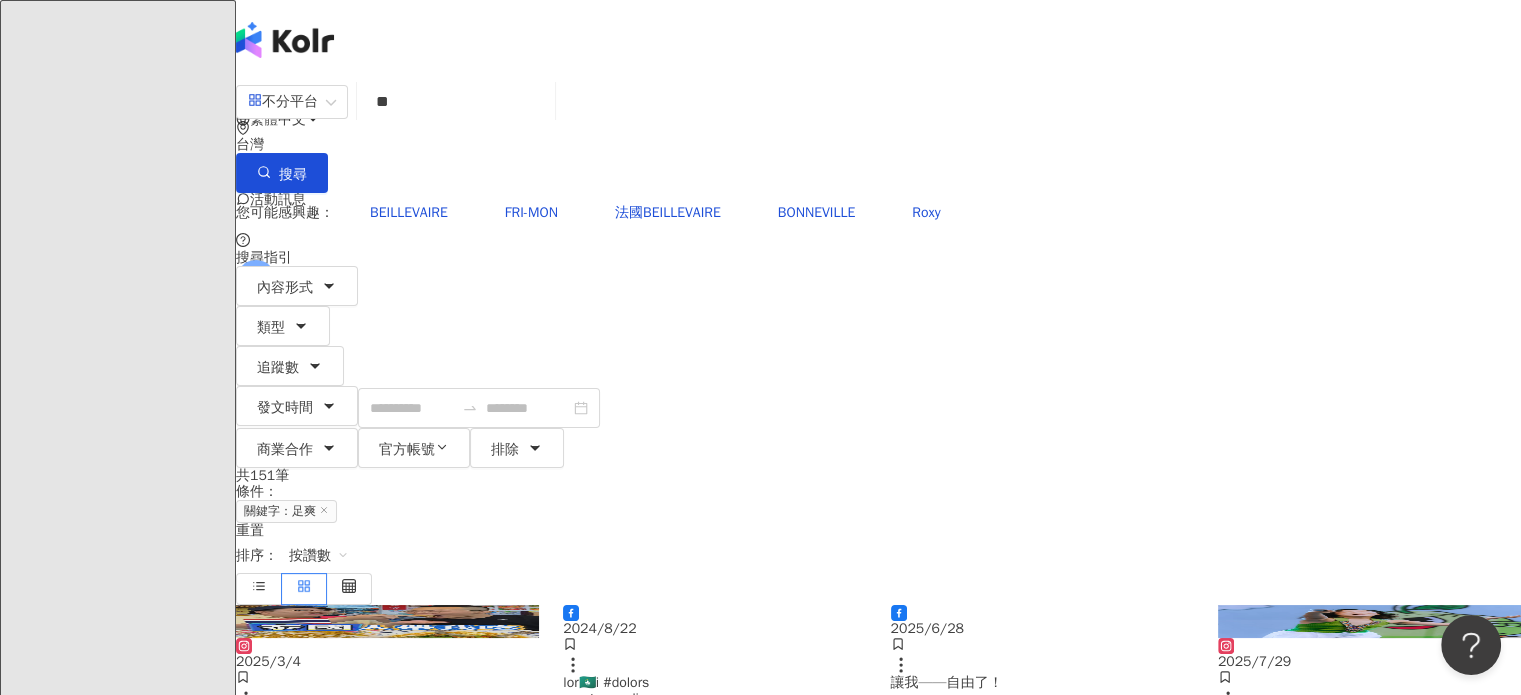 scroll, scrollTop: 100, scrollLeft: 0, axis: vertical 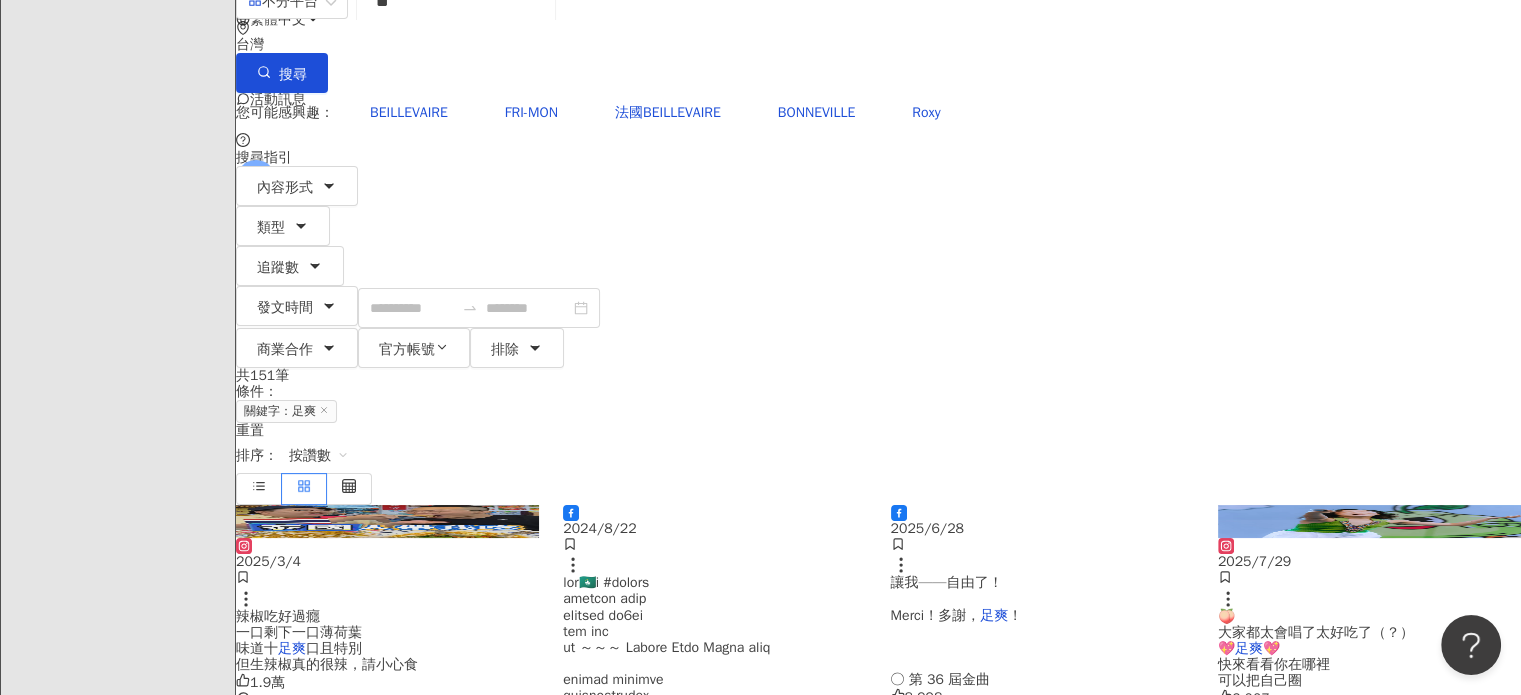 click at bounding box center [685, 872] 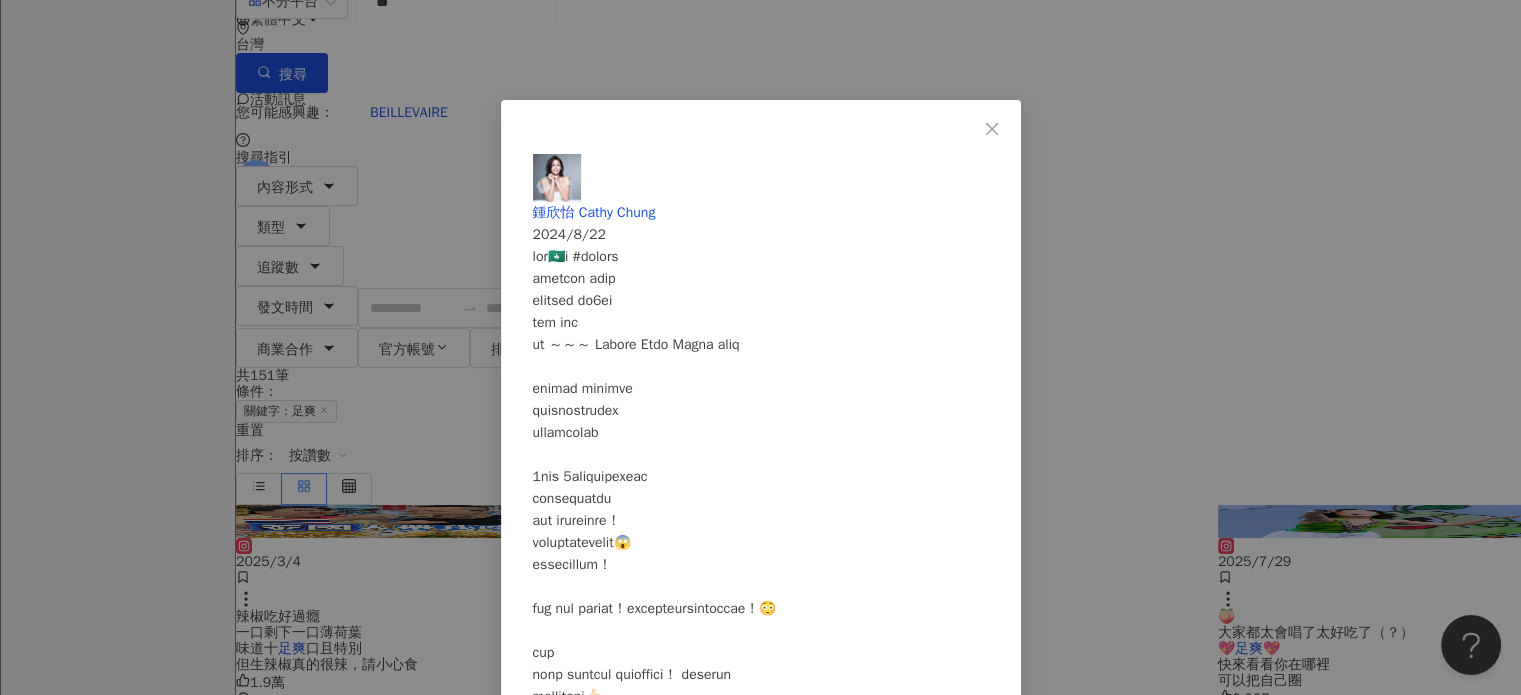scroll, scrollTop: 724, scrollLeft: 0, axis: vertical 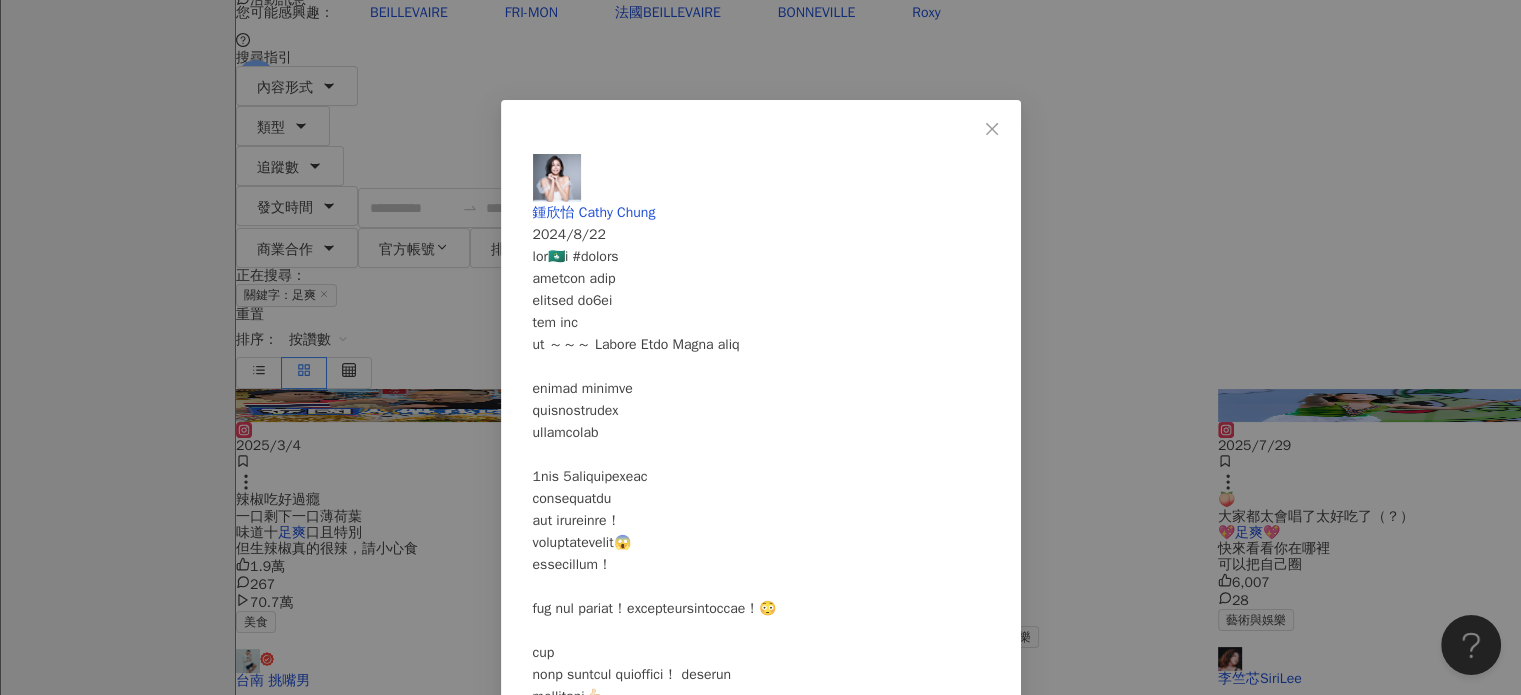 click on "鍾欣怡 Cathy Chung 2024/8/22 9,951 75 82 查看原始貼文" at bounding box center (760, 347) 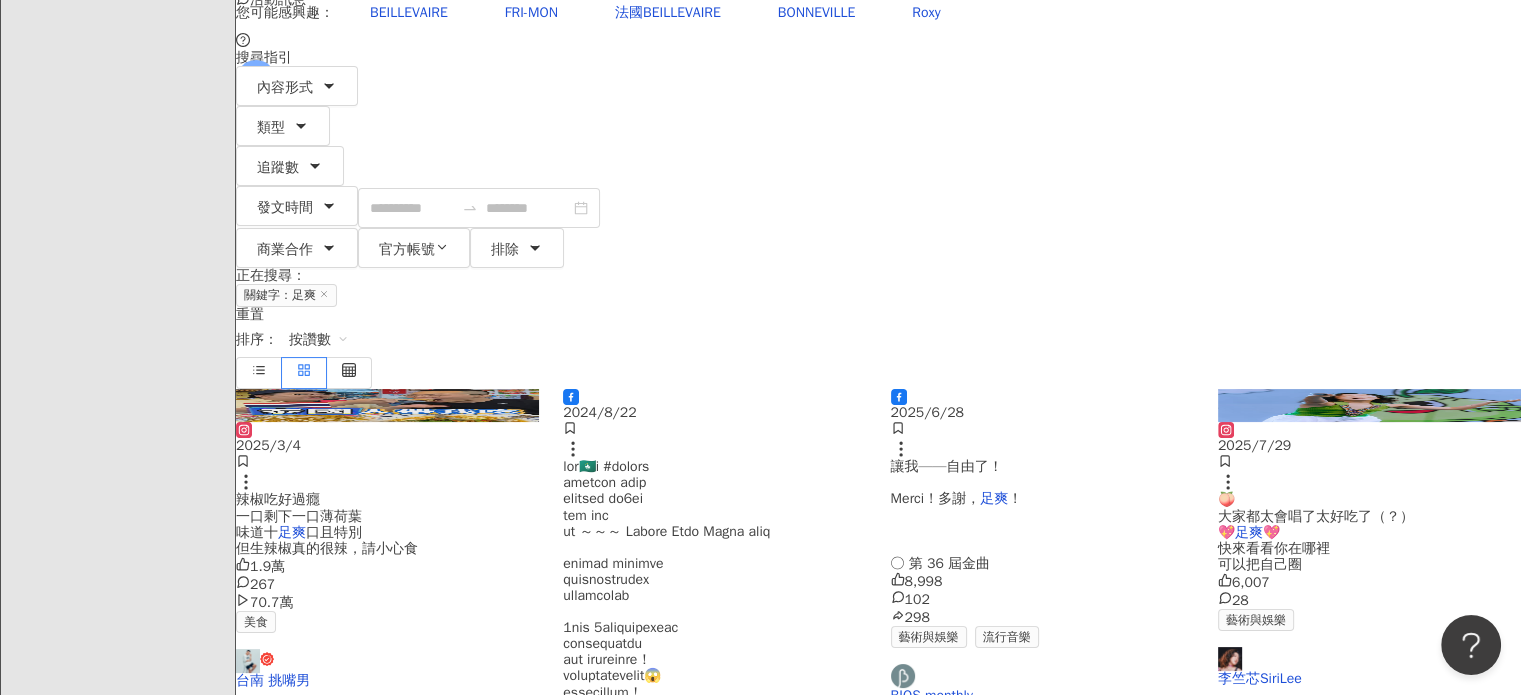click on "💖
快來看看你在哪裡
可以把自己圈" at bounding box center [1274, 548] 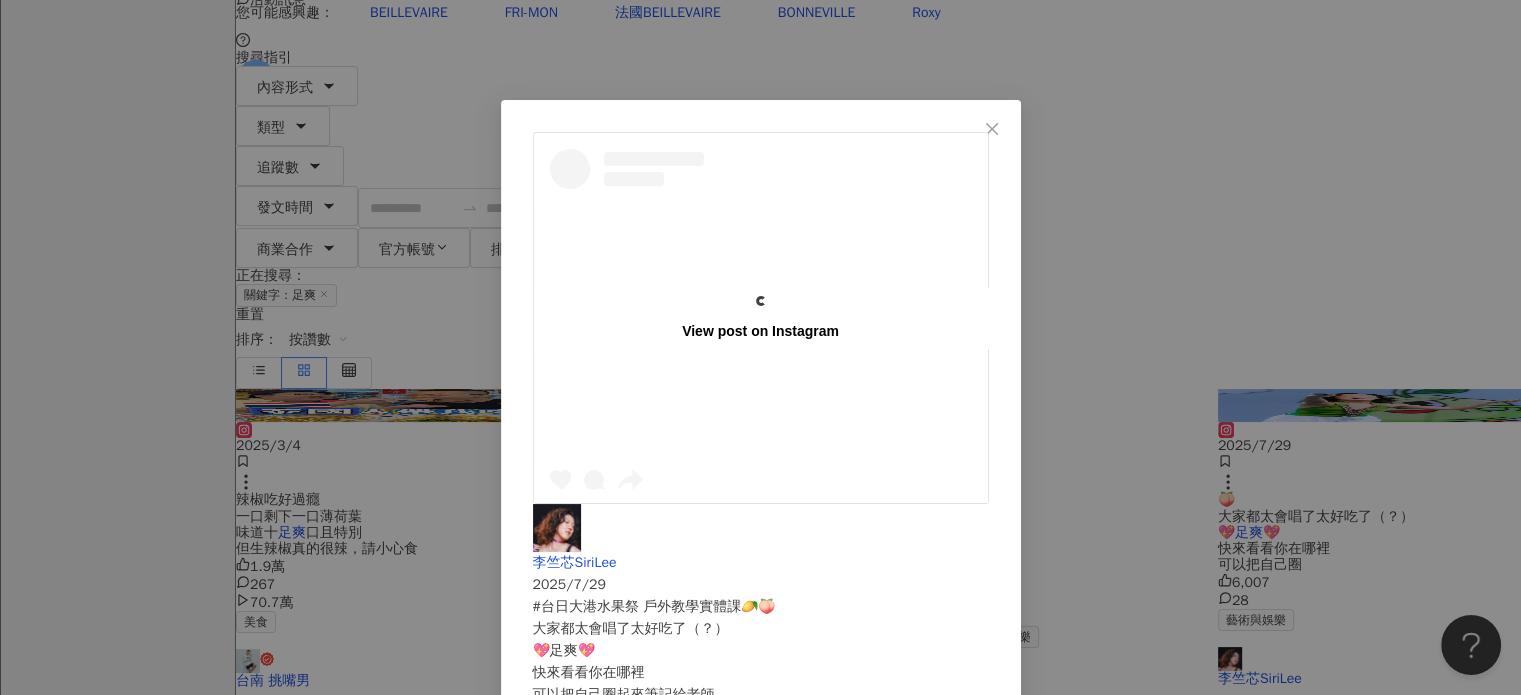 scroll, scrollTop: 0, scrollLeft: 0, axis: both 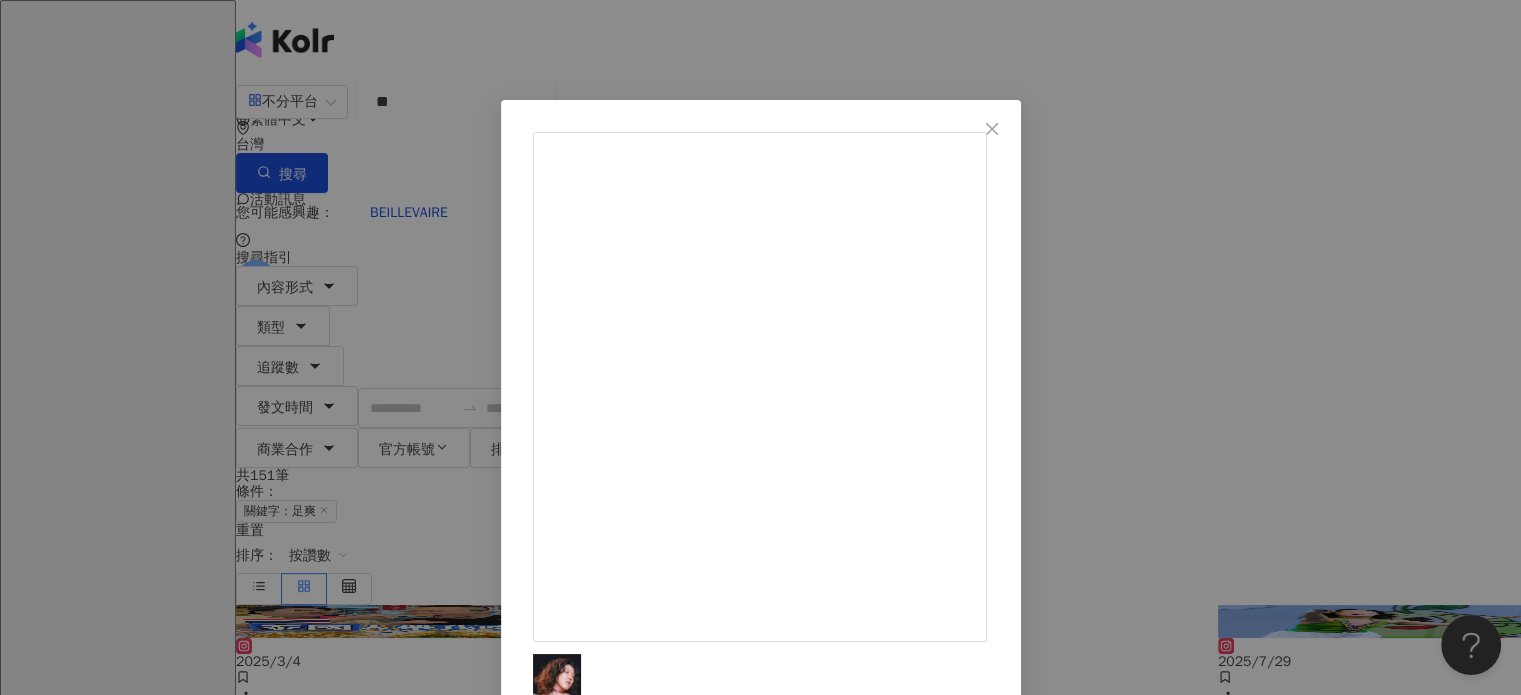 click on "李竺芯SiriLee 2025/7/29 #台日大港水果祭 戶外教學實體課🥭🍑
大家都太會唱了太好吃了（？）
💖足爽💖
快來看看你在哪裡
可以把自己圈起來筆記給老師
別忘了《Suí水》實體專輯CD熱烈預購中
網址在首頁連結處
快把老師帶回家🌸
📸 林布朗 @yuan123495107 （1）
台日大港水果祭（2.3） @kaohsiung_city
#足芳足芳 #Suí #李竺芯 6,007 28 查看原始貼文" at bounding box center (760, 347) 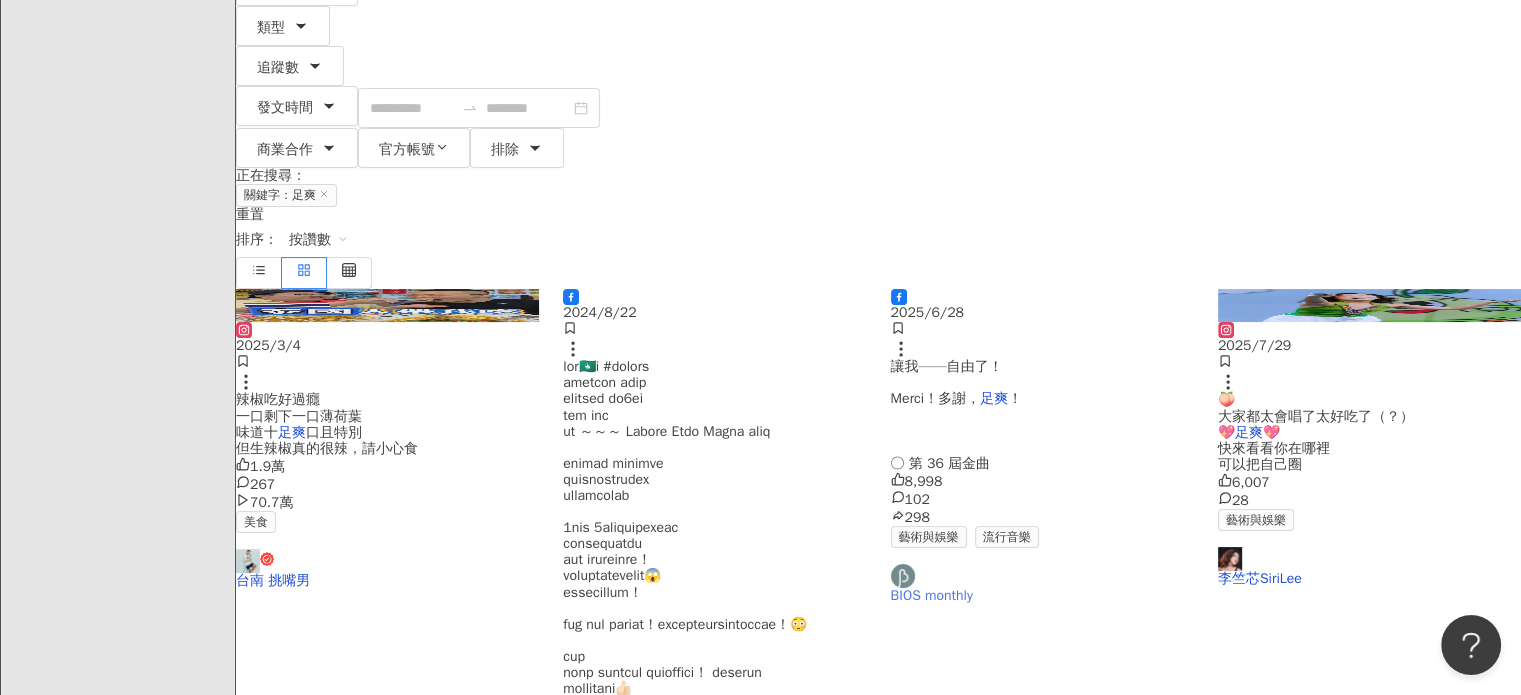 scroll, scrollTop: 500, scrollLeft: 0, axis: vertical 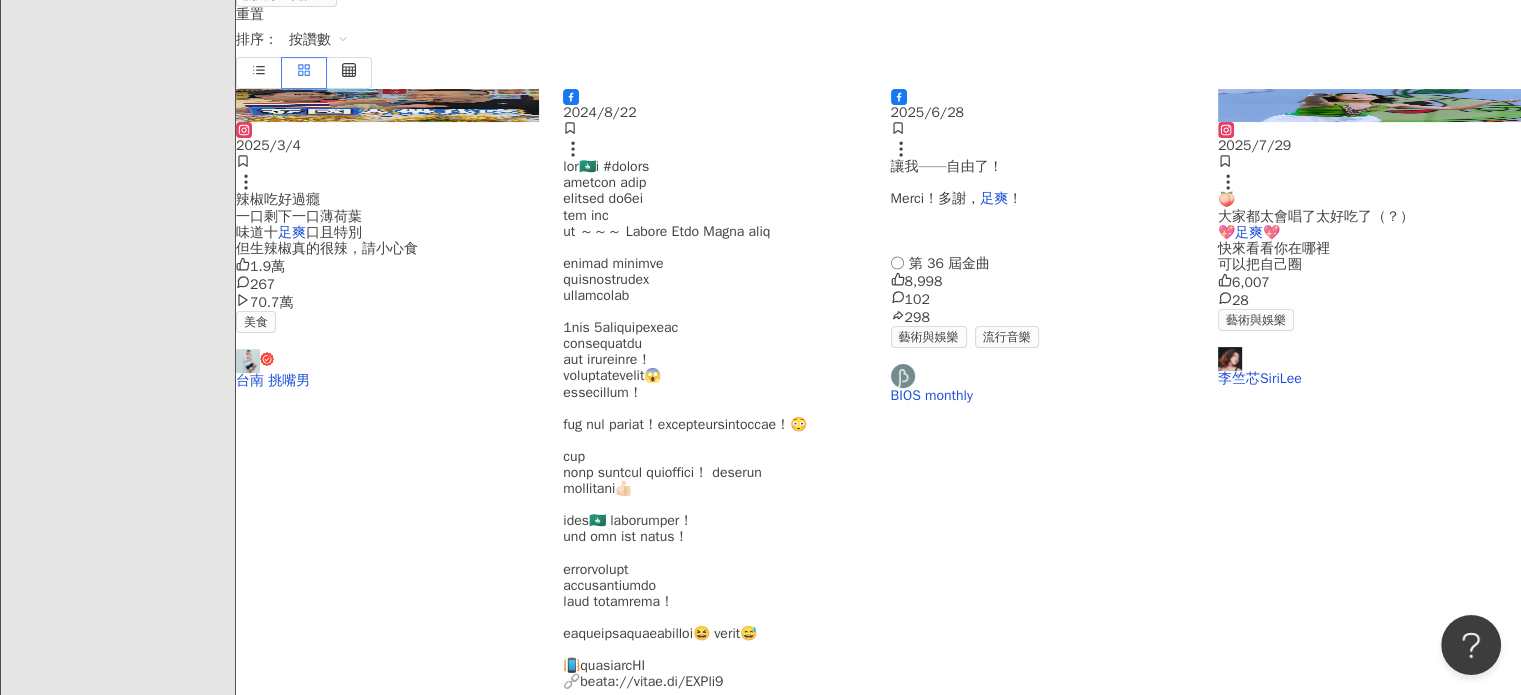 click on "《全家94我家》
腳🈶想舒胡請愛用" at bounding box center (948, 996) 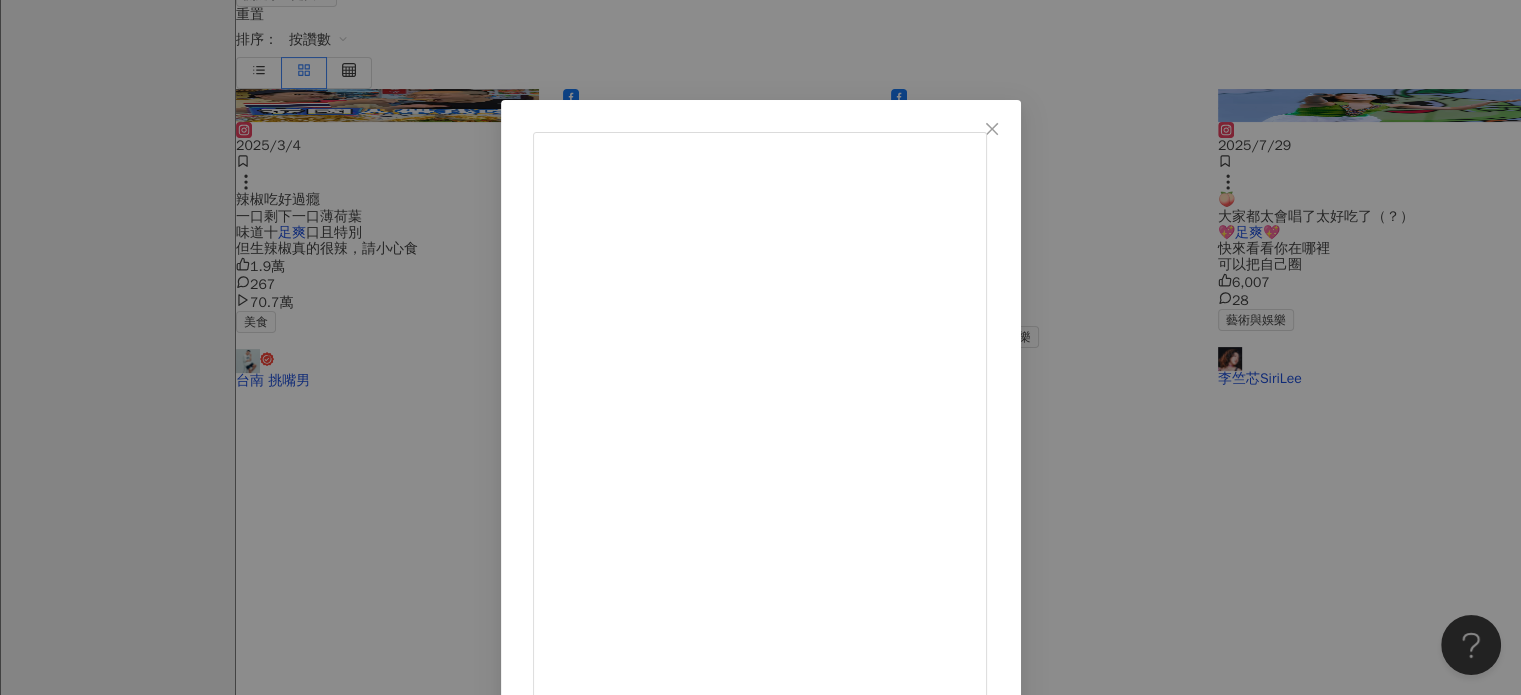drag, startPoint x: 871, startPoint y: 240, endPoint x: 951, endPoint y: 423, distance: 199.7223 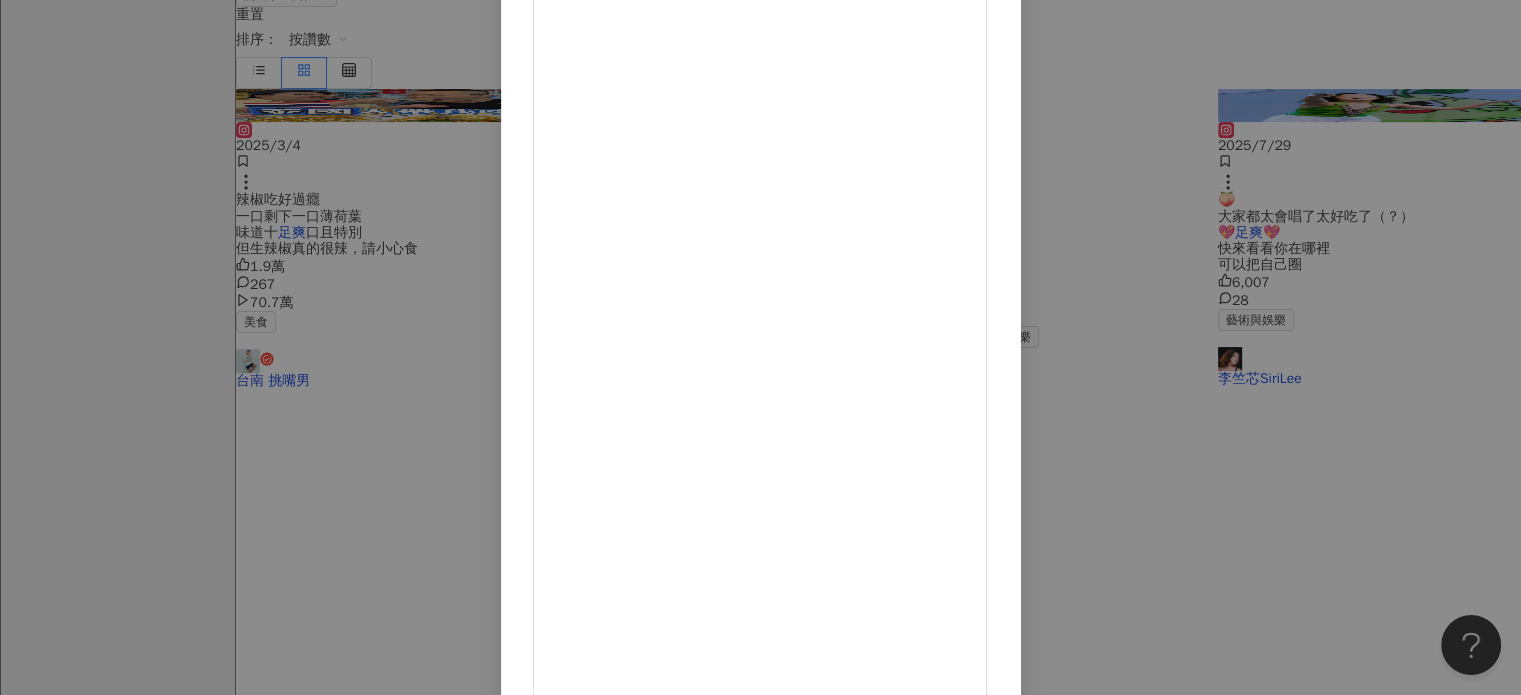 click on "台男美食😋🤤娛樂台📷🎬 2025/1/14 《全家94我家》
腳🈶想舒胡請愛用足爽
但J個指甲我不行😂
#全家 #全家便利商店
#全家就是你家 #便利商店
#便利超商 #超商 #迷因 #搞笑
#傻眼 #店員 #爆笑 #全家新品
#好笑 #搞笑影片 #櫃檯 #可愛
#可怕 #服務業 #指甲彩繪
#難看 #迷因梗圖 #野蠻女友
#無言 #永和人 #足爽
#永和 #台北 #新北 3,000 119 476,000 查看原始貼文" at bounding box center (760, 347) 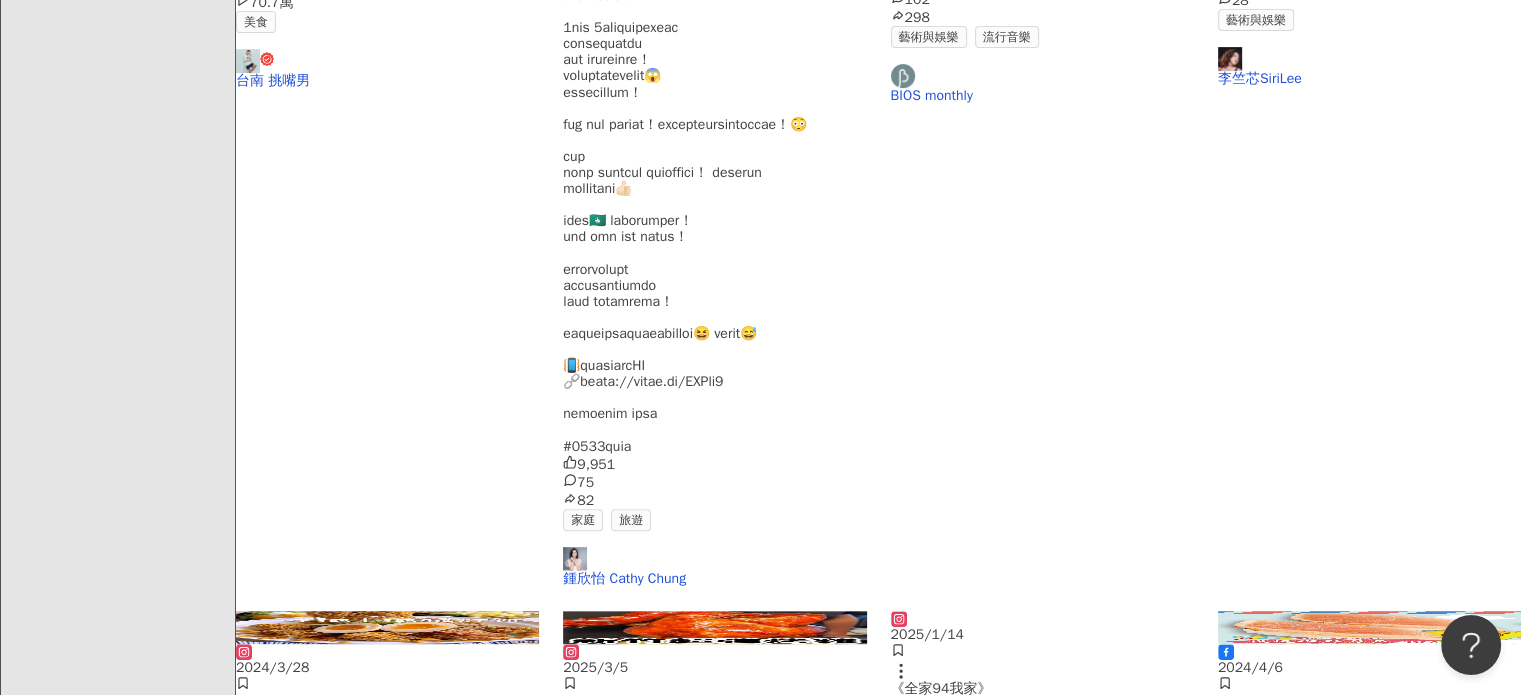 scroll, scrollTop: 1100, scrollLeft: 0, axis: vertical 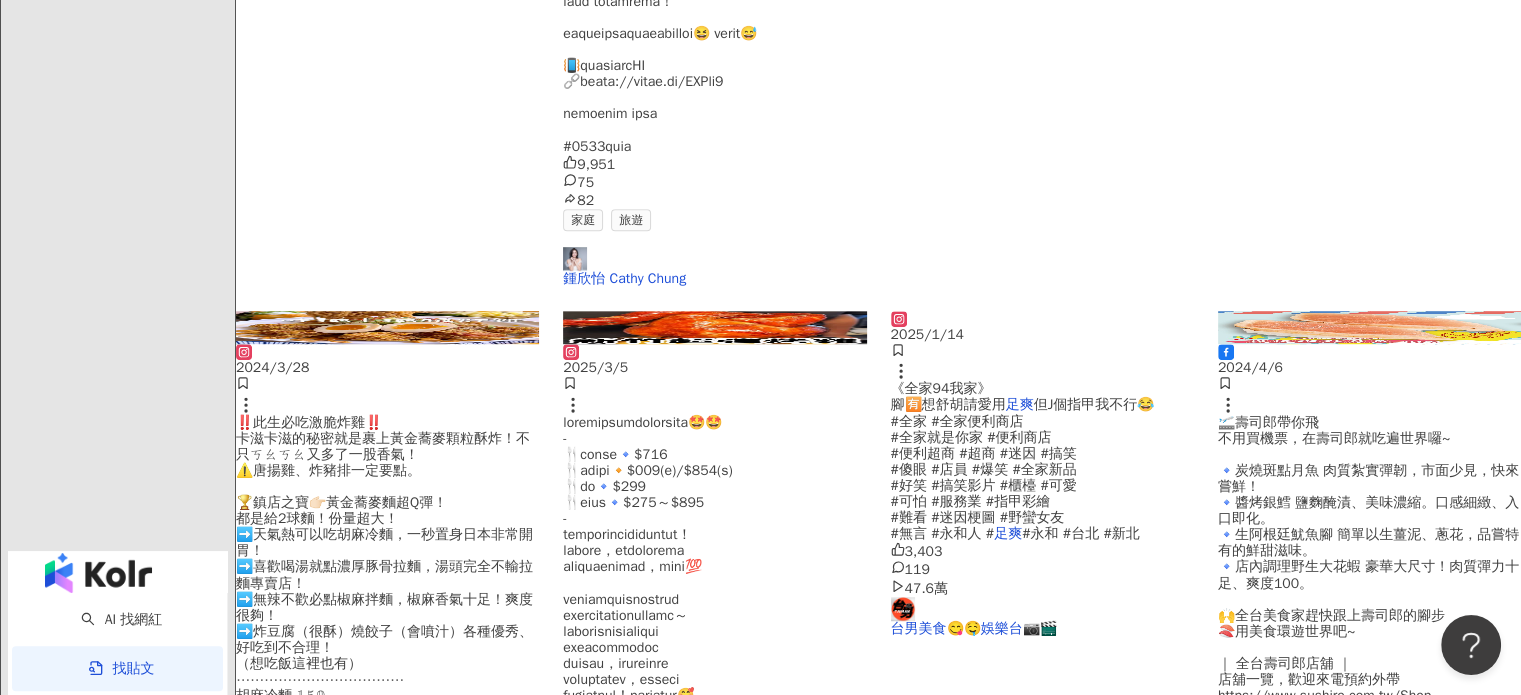 click on "下一頁" at bounding box center (421, 2436) 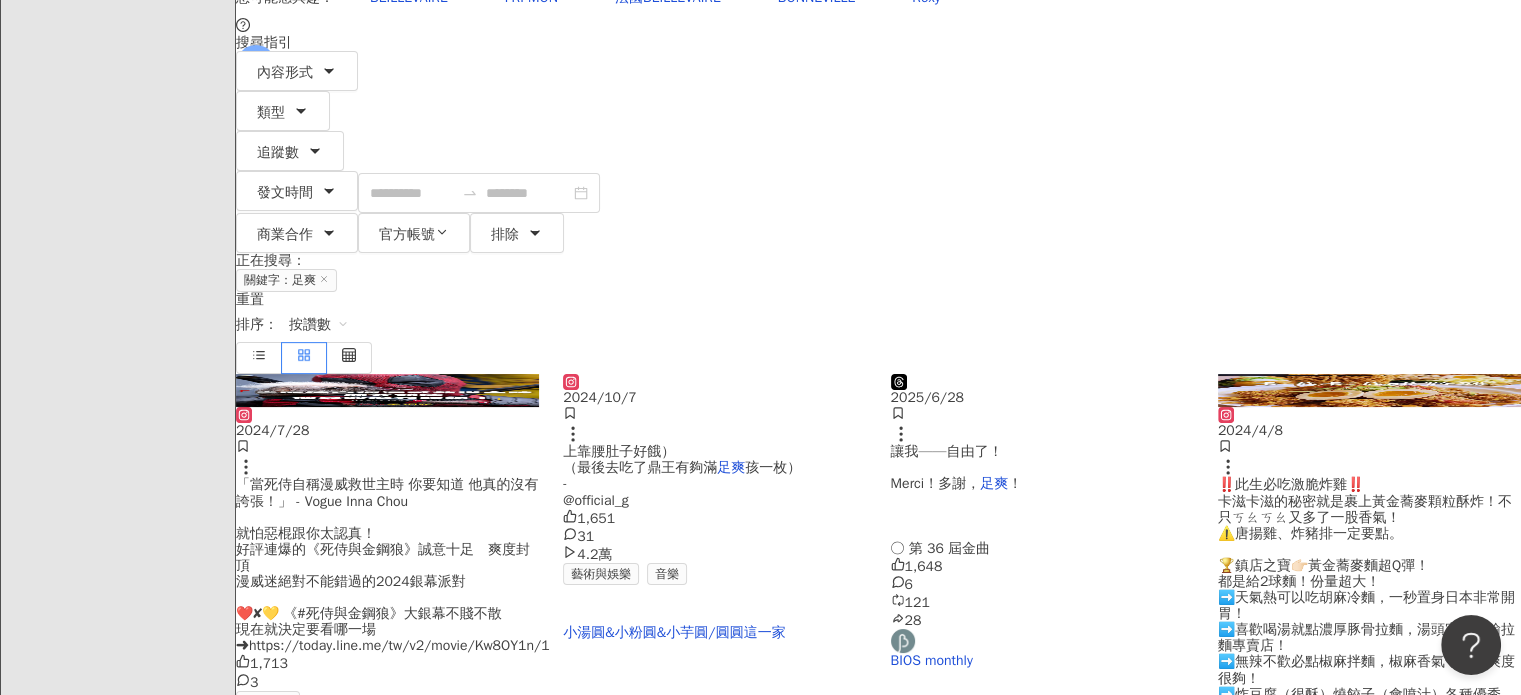 scroll, scrollTop: 0, scrollLeft: 0, axis: both 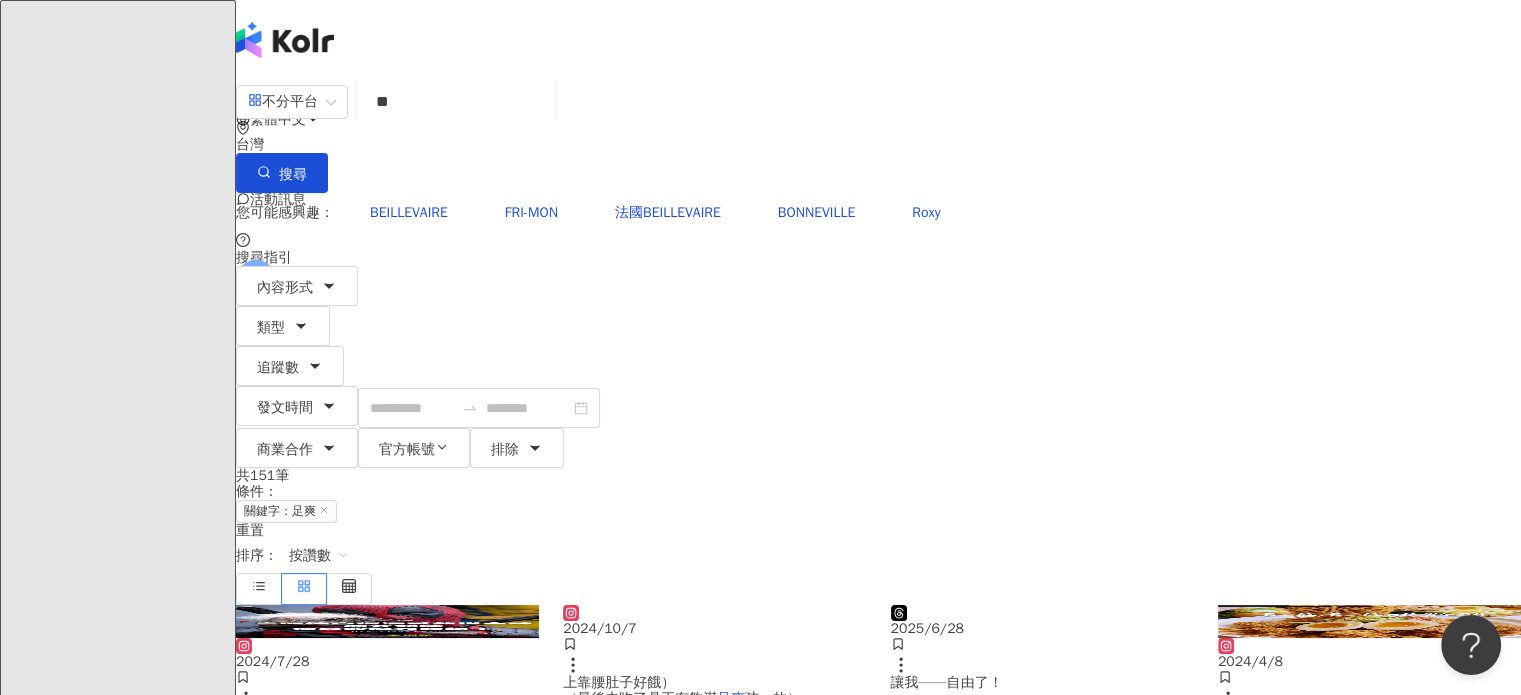 drag, startPoint x: 565, startPoint y: 119, endPoint x: 447, endPoint y: 119, distance: 118 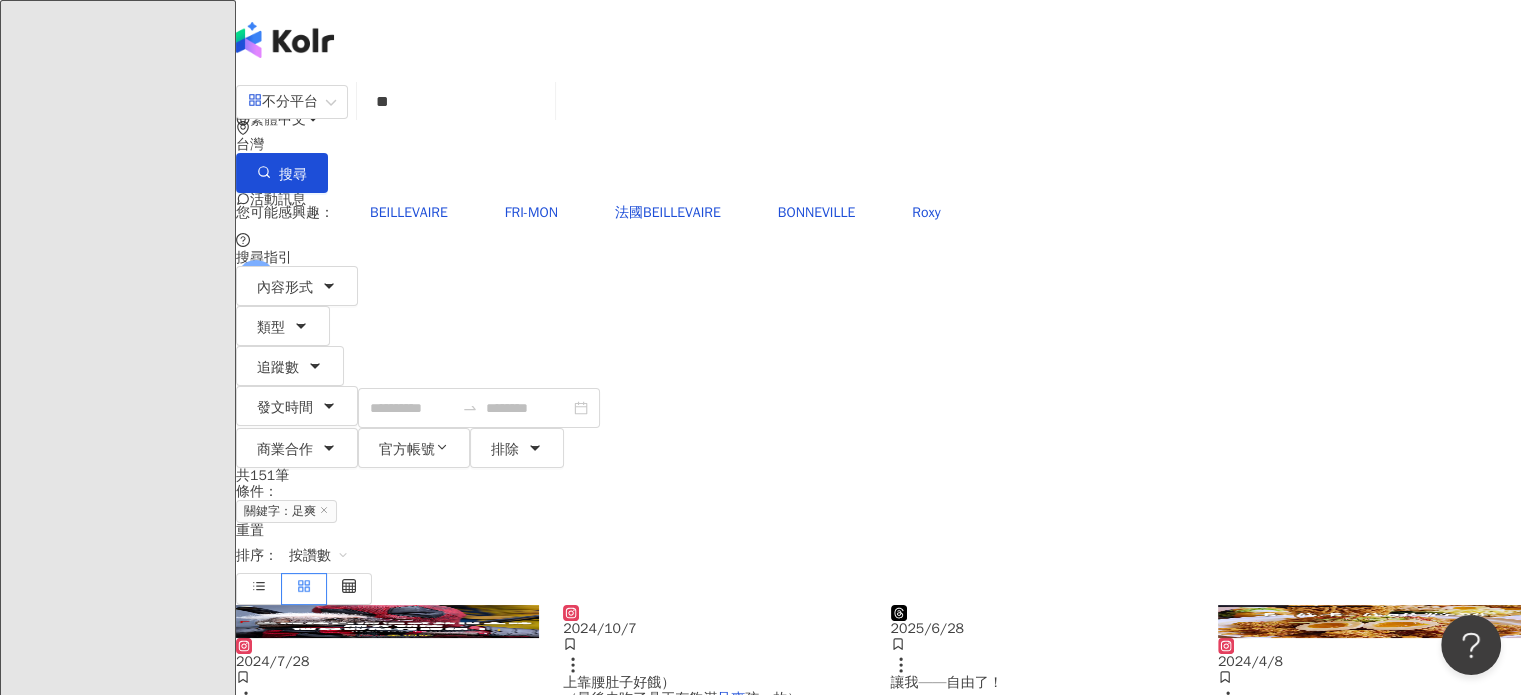 type on "**" 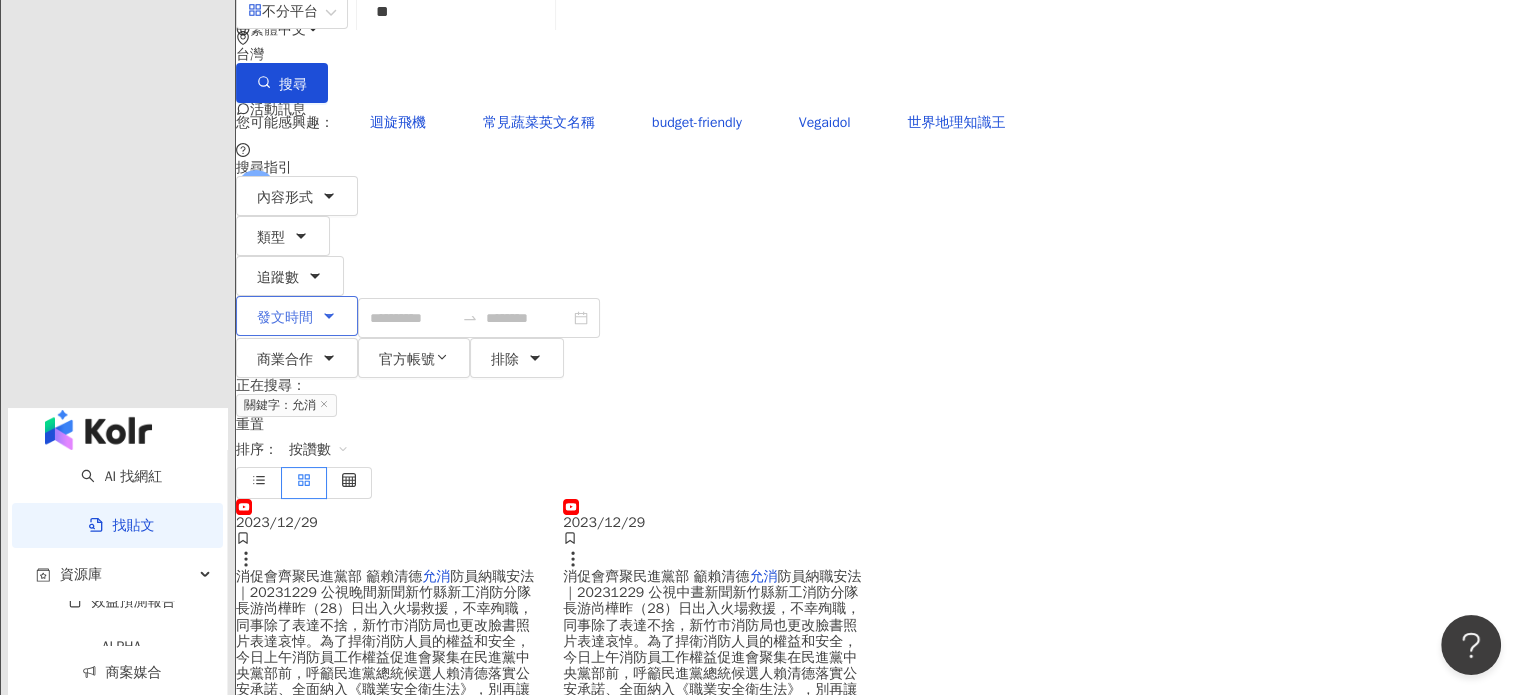 scroll, scrollTop: 0, scrollLeft: 0, axis: both 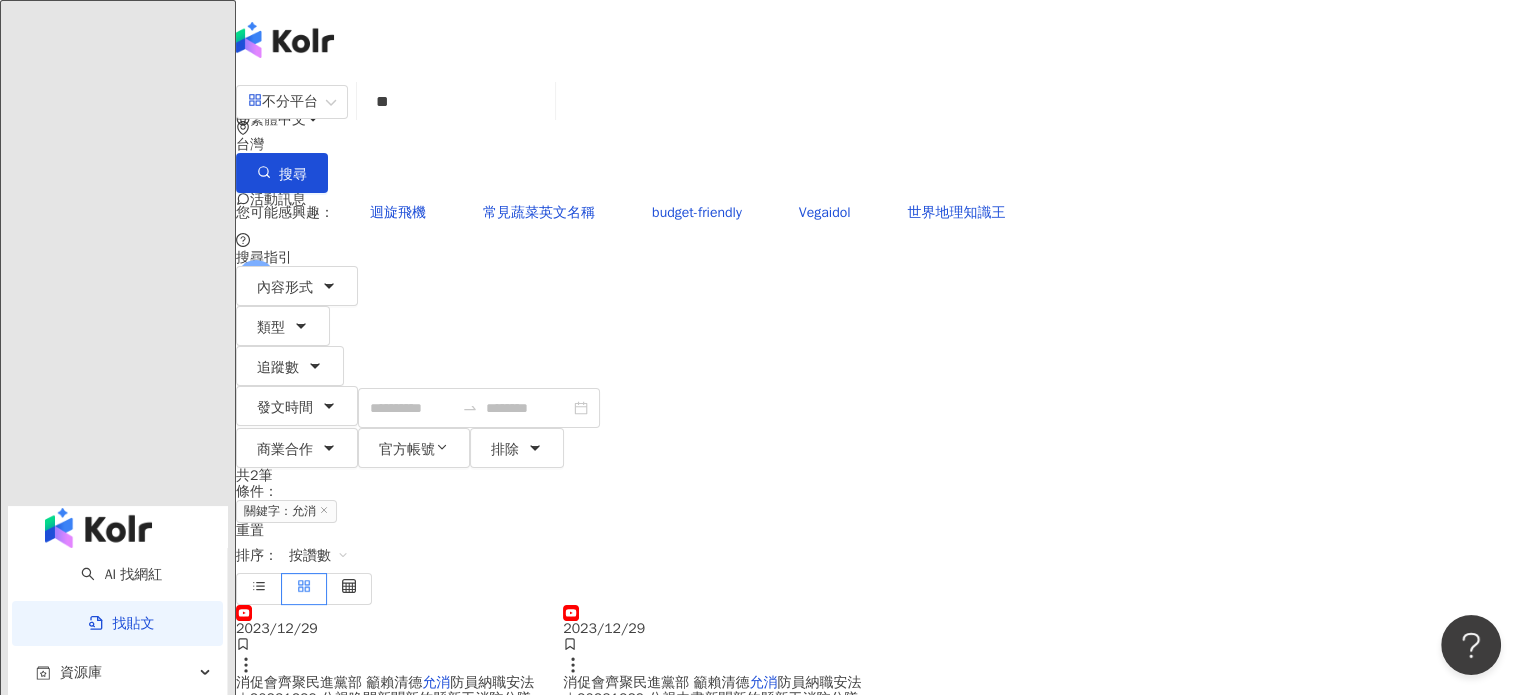 click on "**" at bounding box center (456, 101) 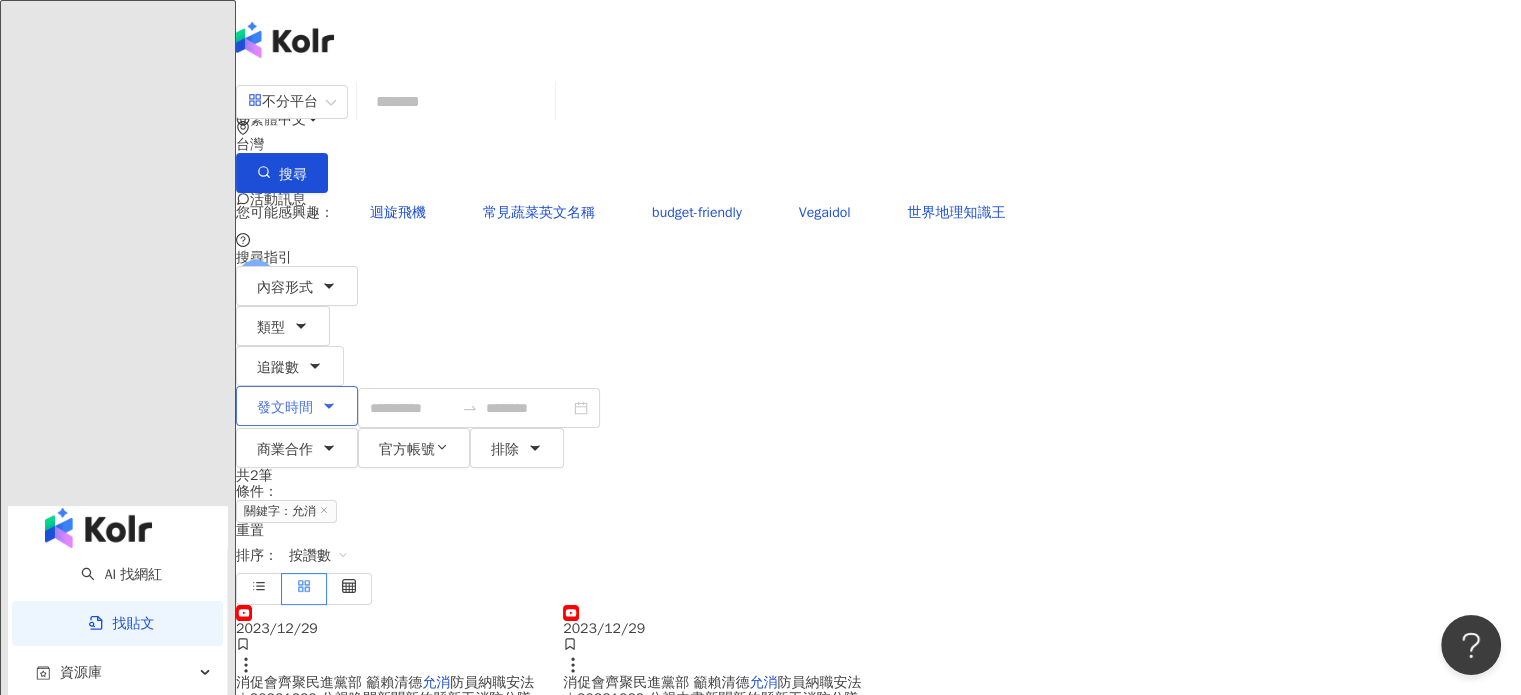 type on "*" 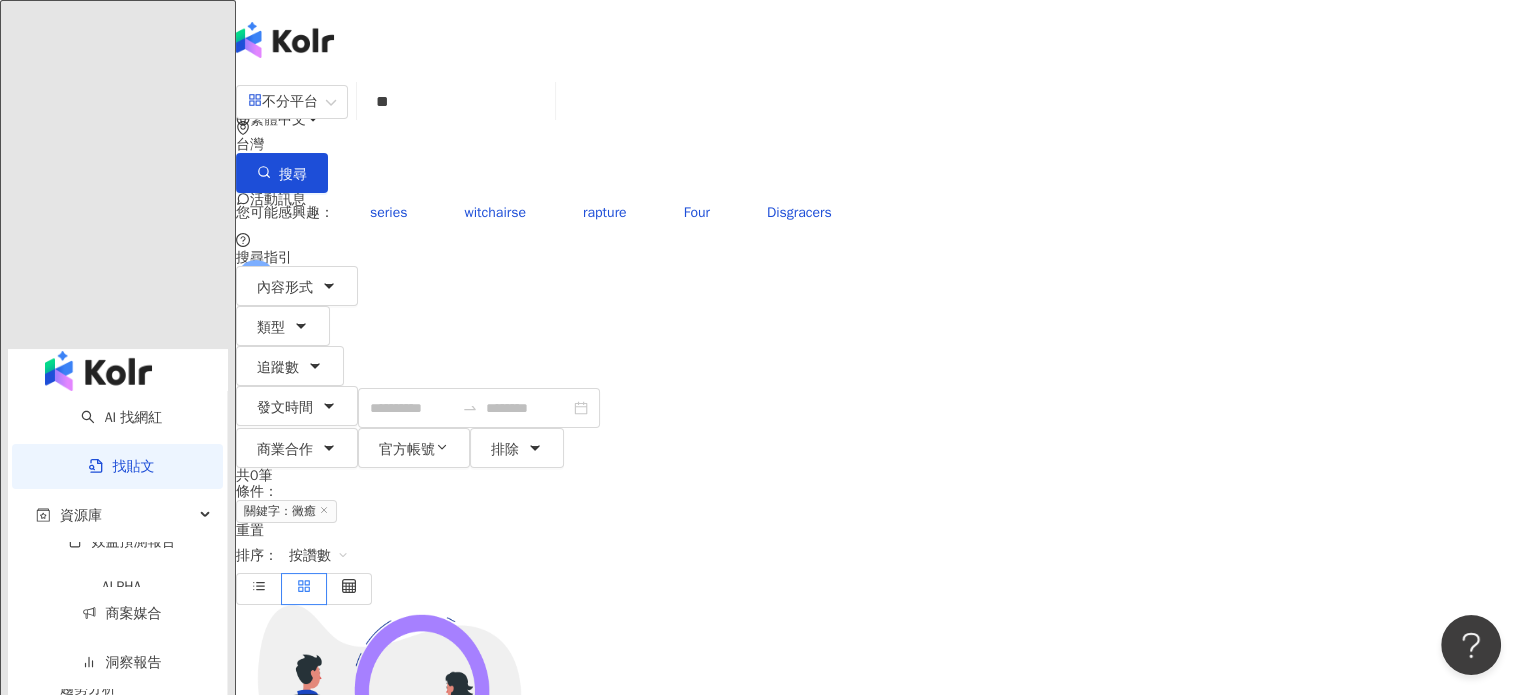 click on "**" at bounding box center [456, 101] 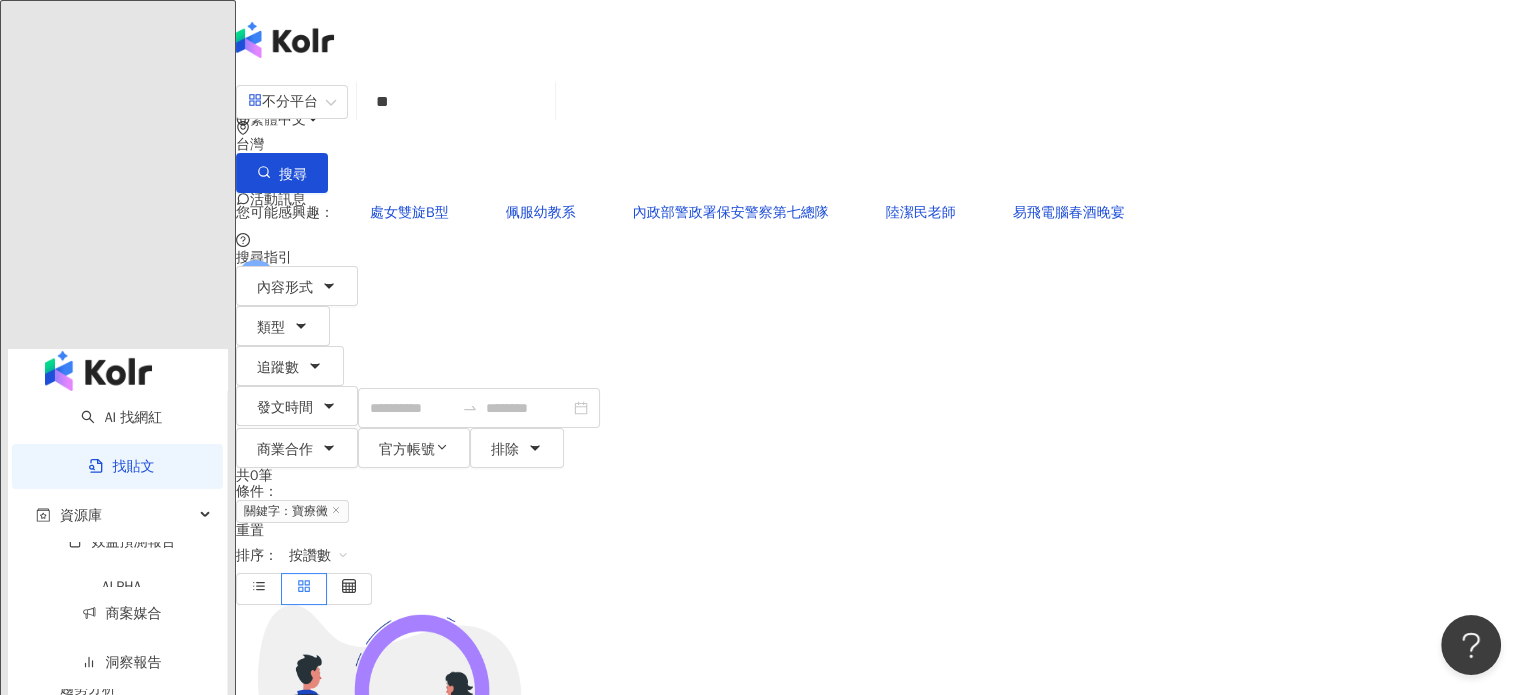 type on "*" 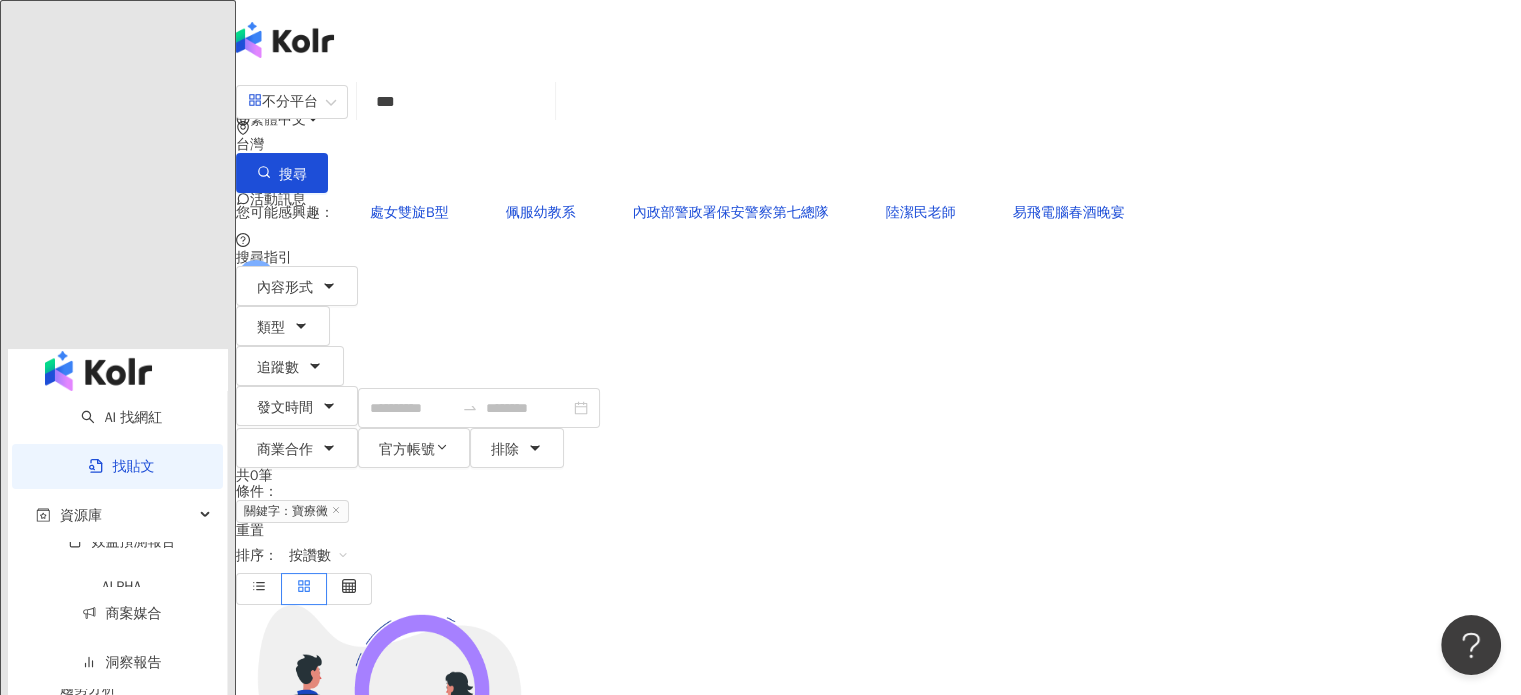 type on "***" 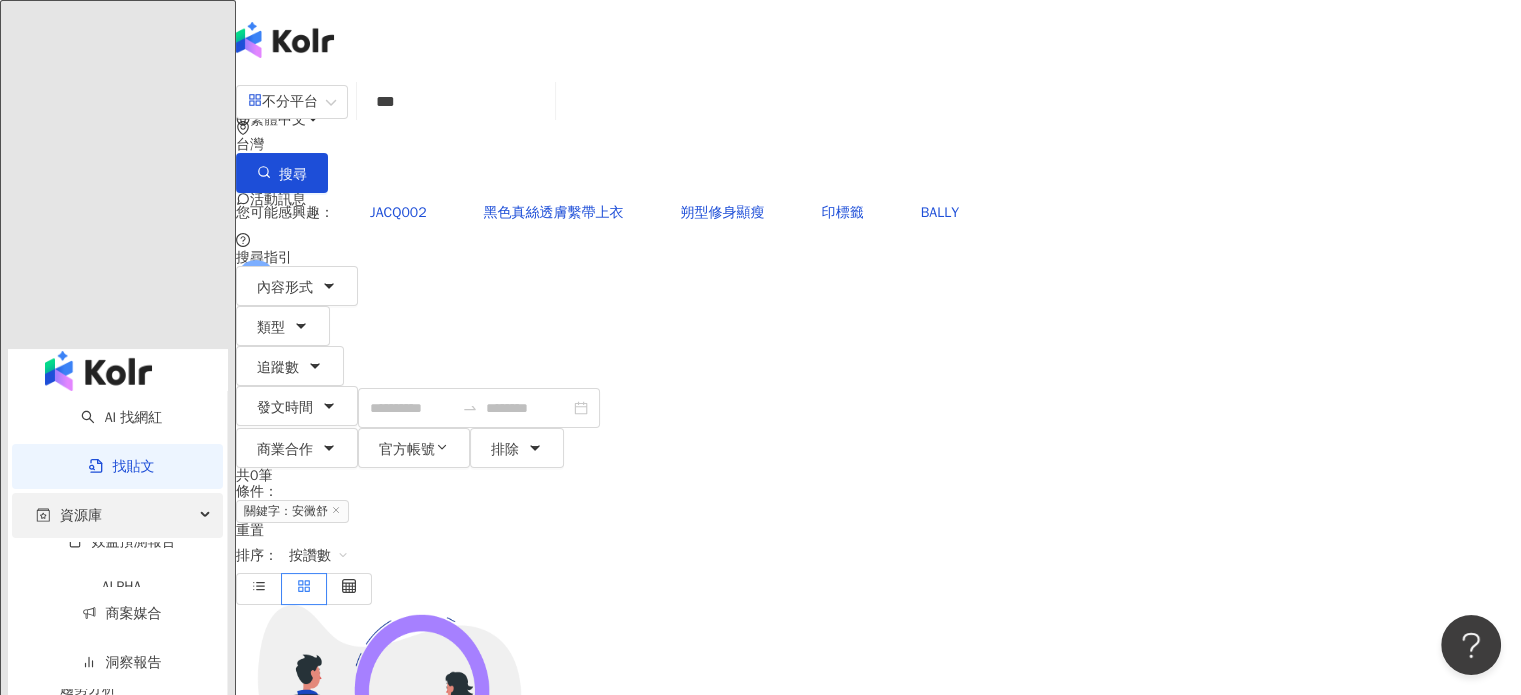 click on "資源庫" at bounding box center [117, 515] 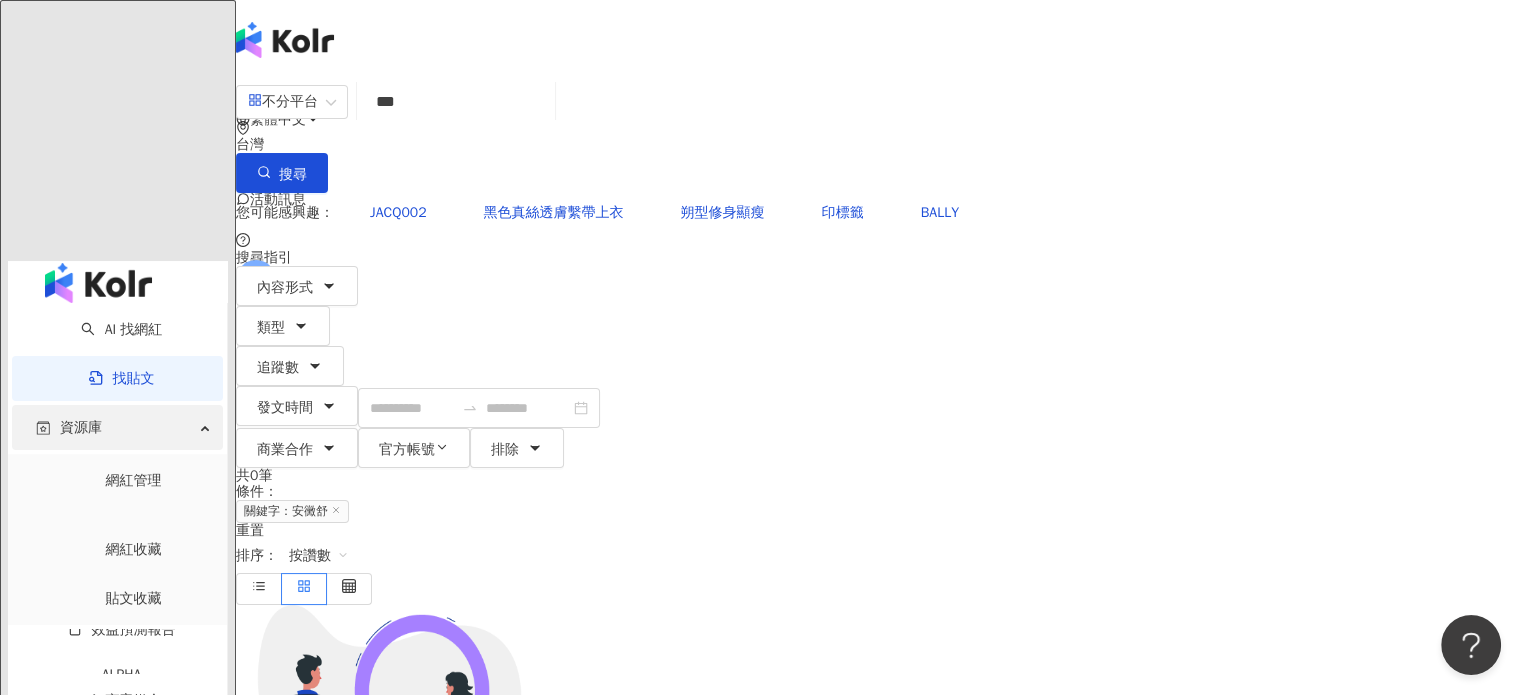 click on "資源庫" at bounding box center (117, 427) 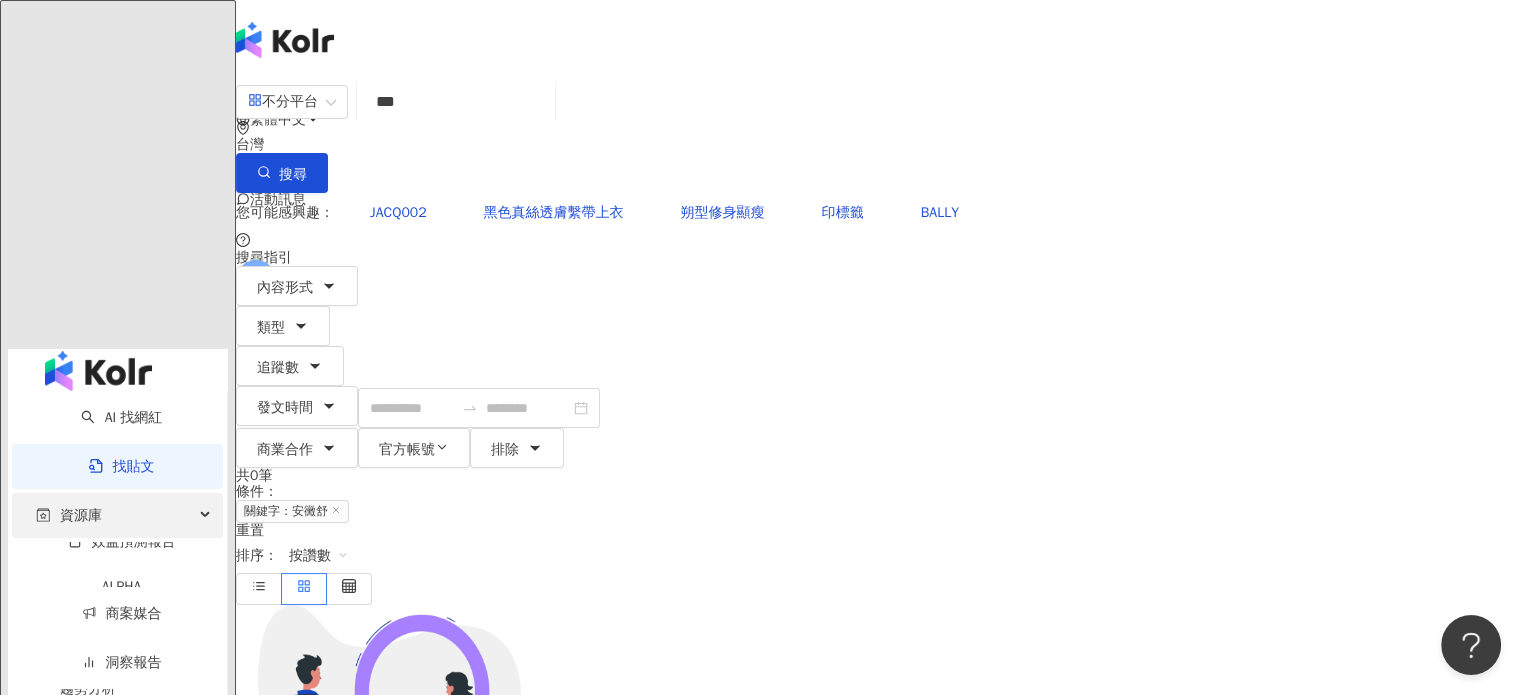 click on "資源庫" at bounding box center (117, 515) 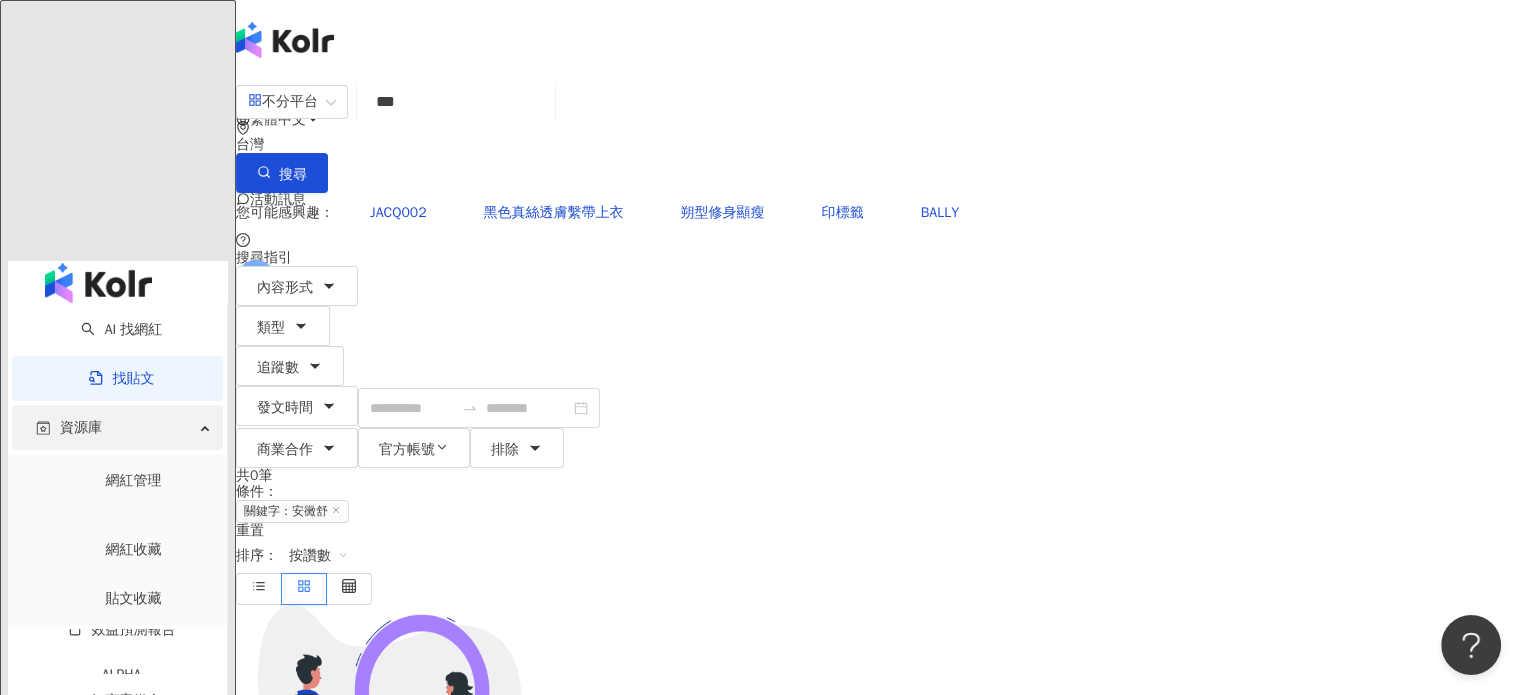 click on "資源庫" at bounding box center (117, 427) 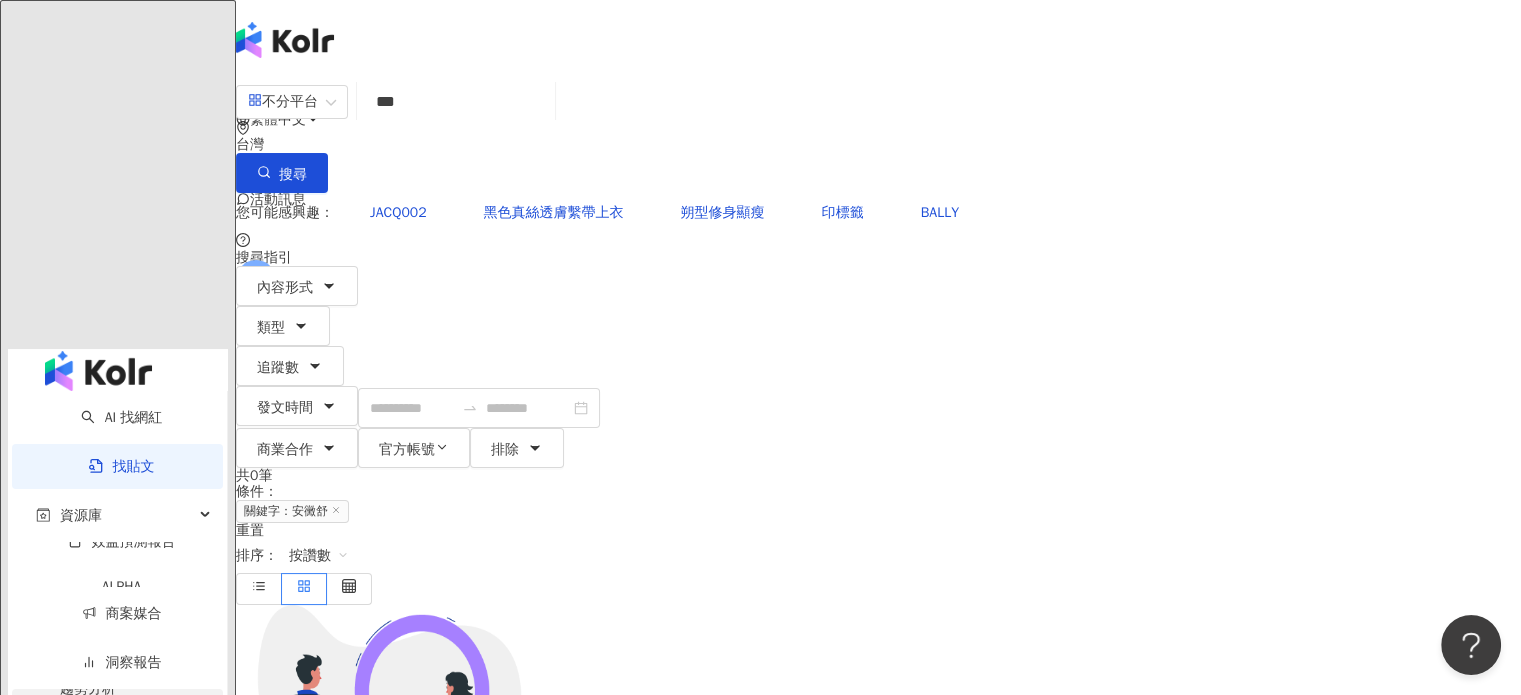 click on "趨勢分析 BETA" at bounding box center [88, 711] 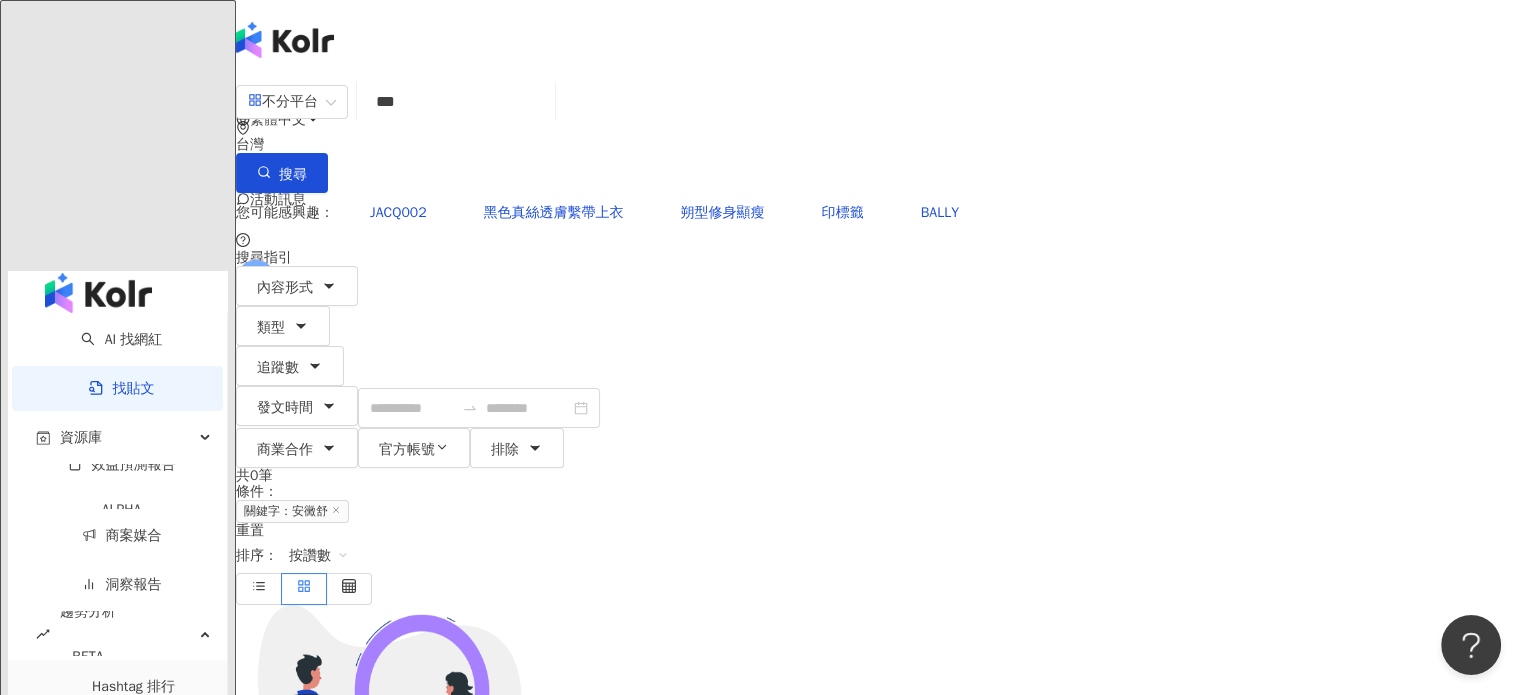 click on "競品分析" at bounding box center [117, 837] 